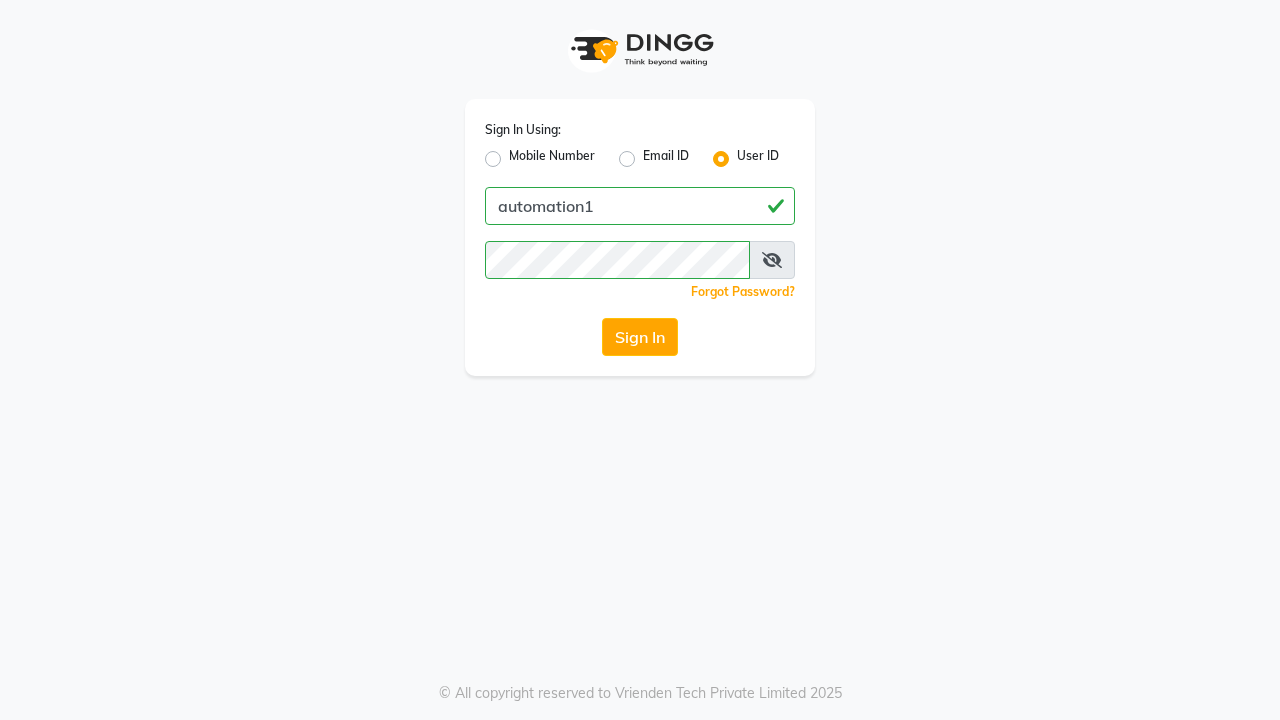 scroll, scrollTop: 0, scrollLeft: 0, axis: both 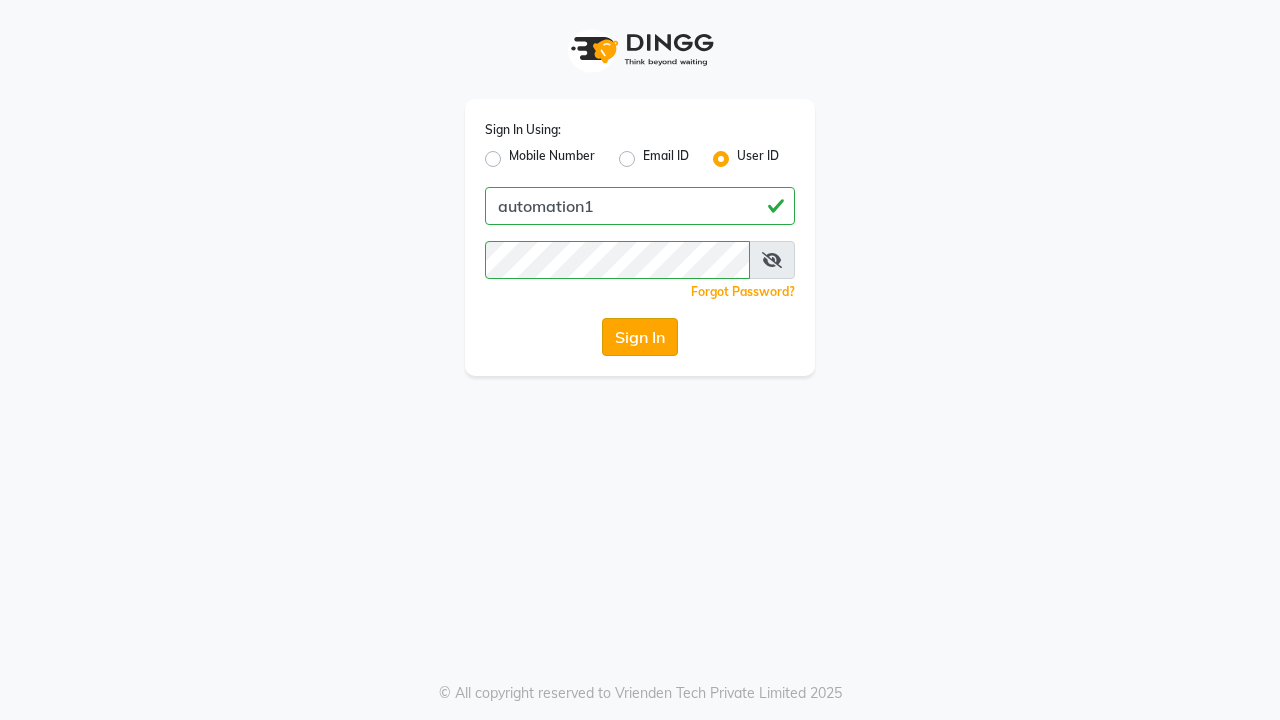 click on "Sign In" 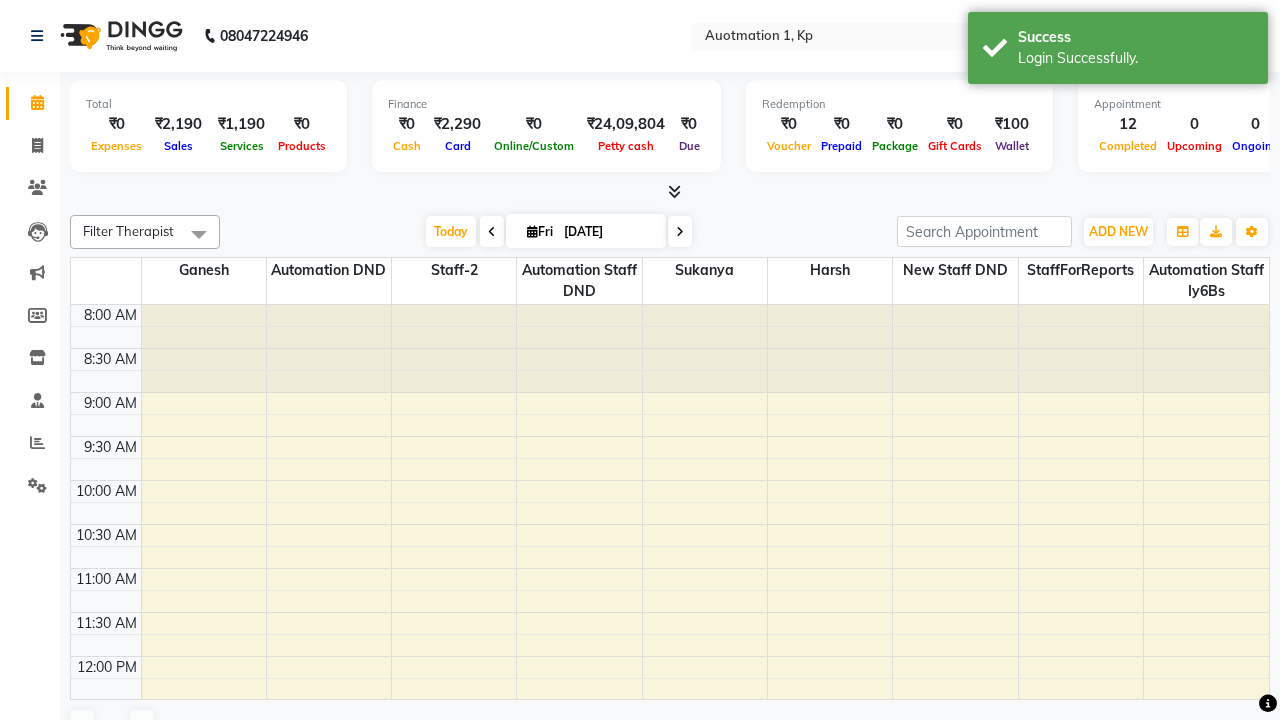 select on "en" 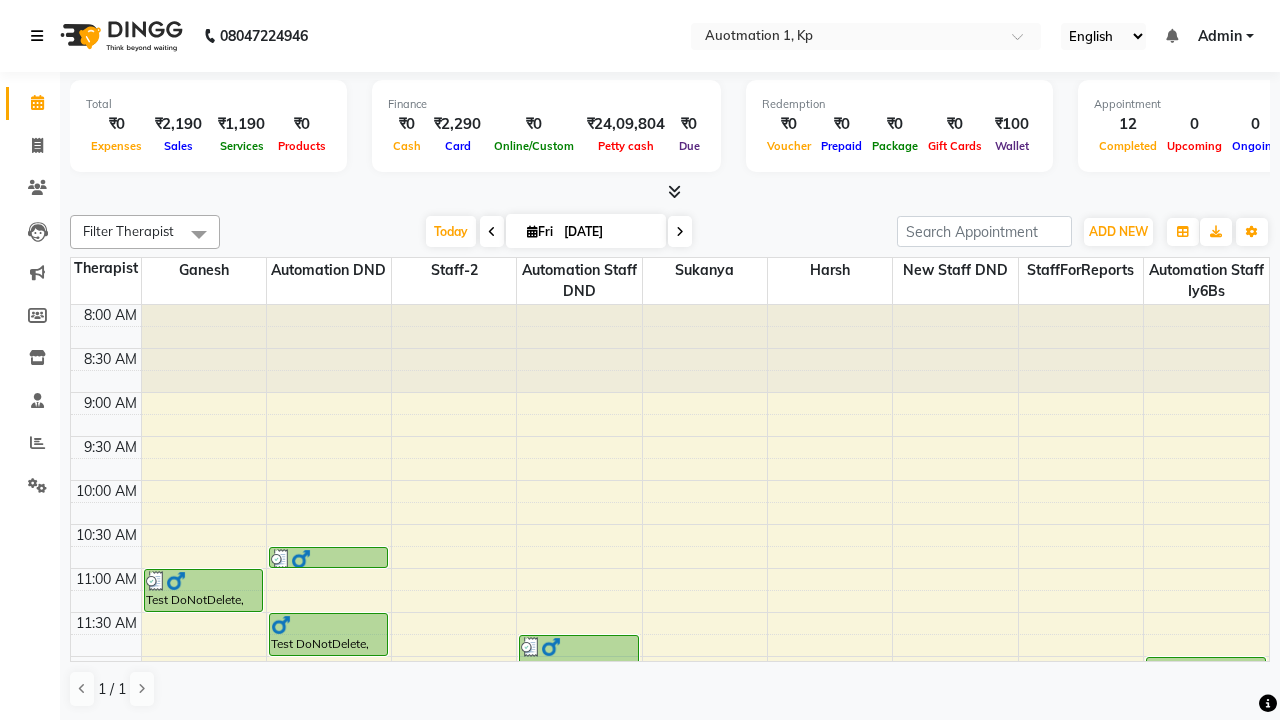 click at bounding box center [37, 36] 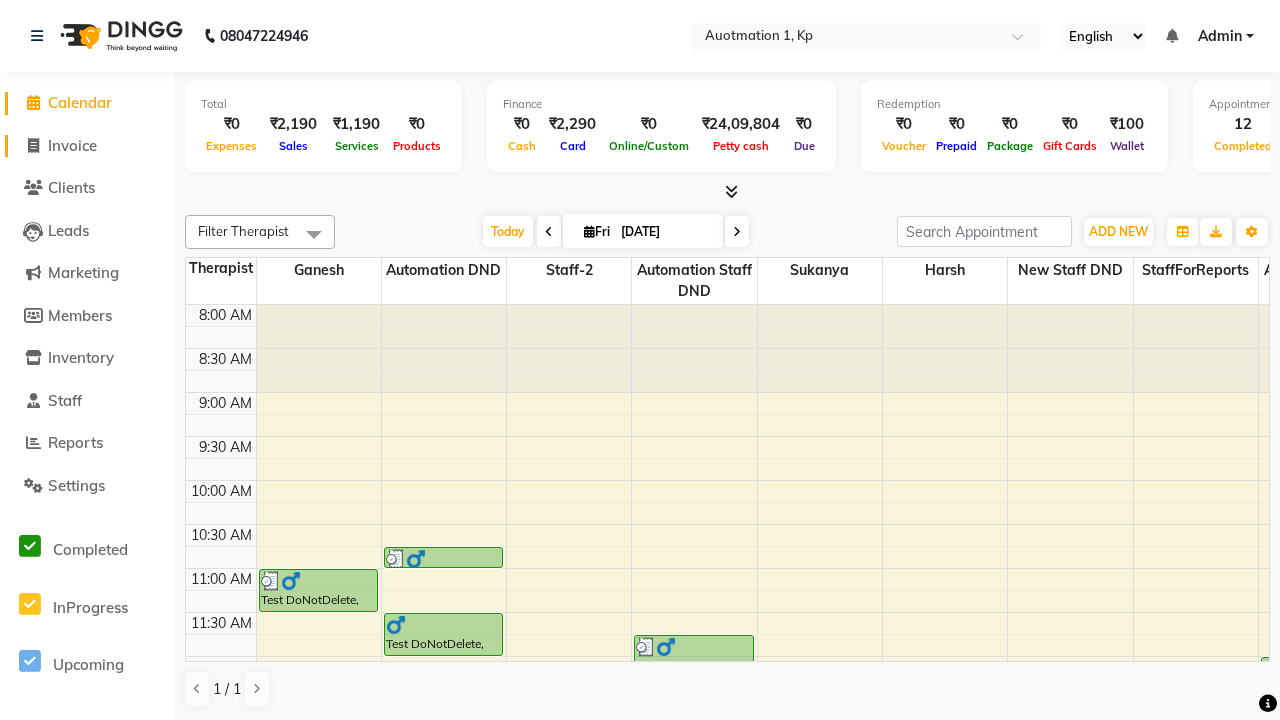 click on "Invoice" 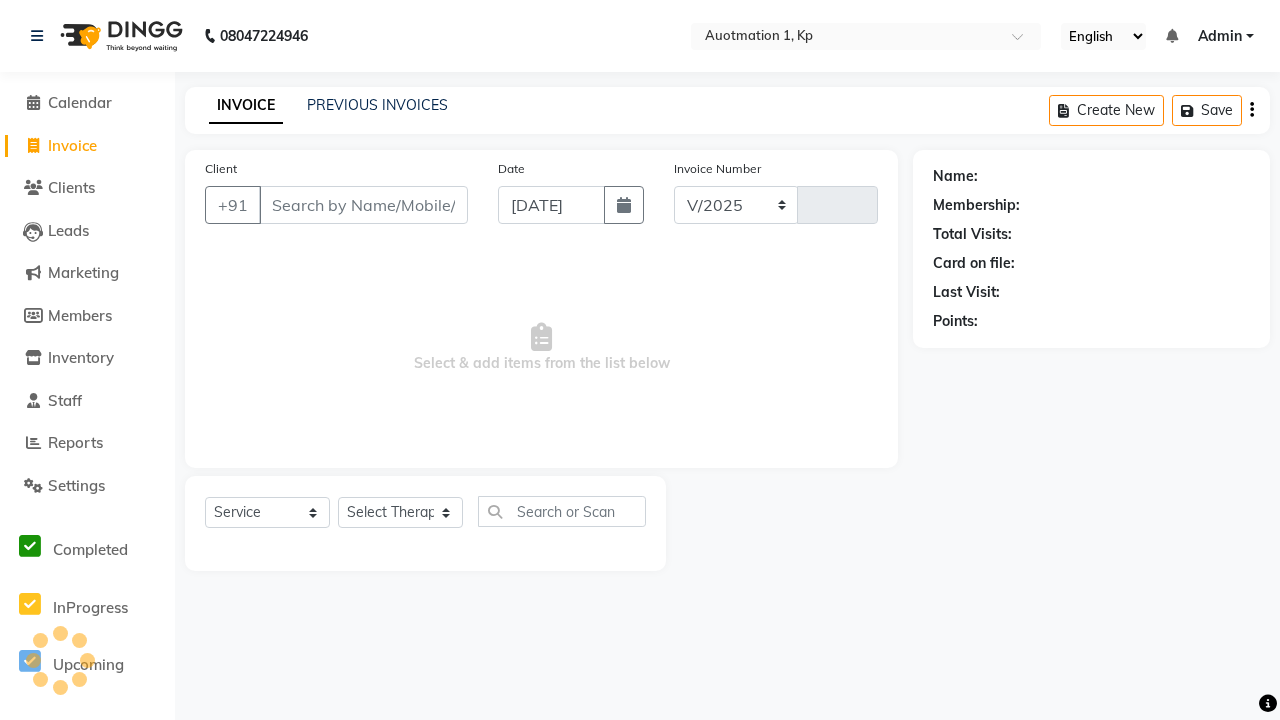 select on "150" 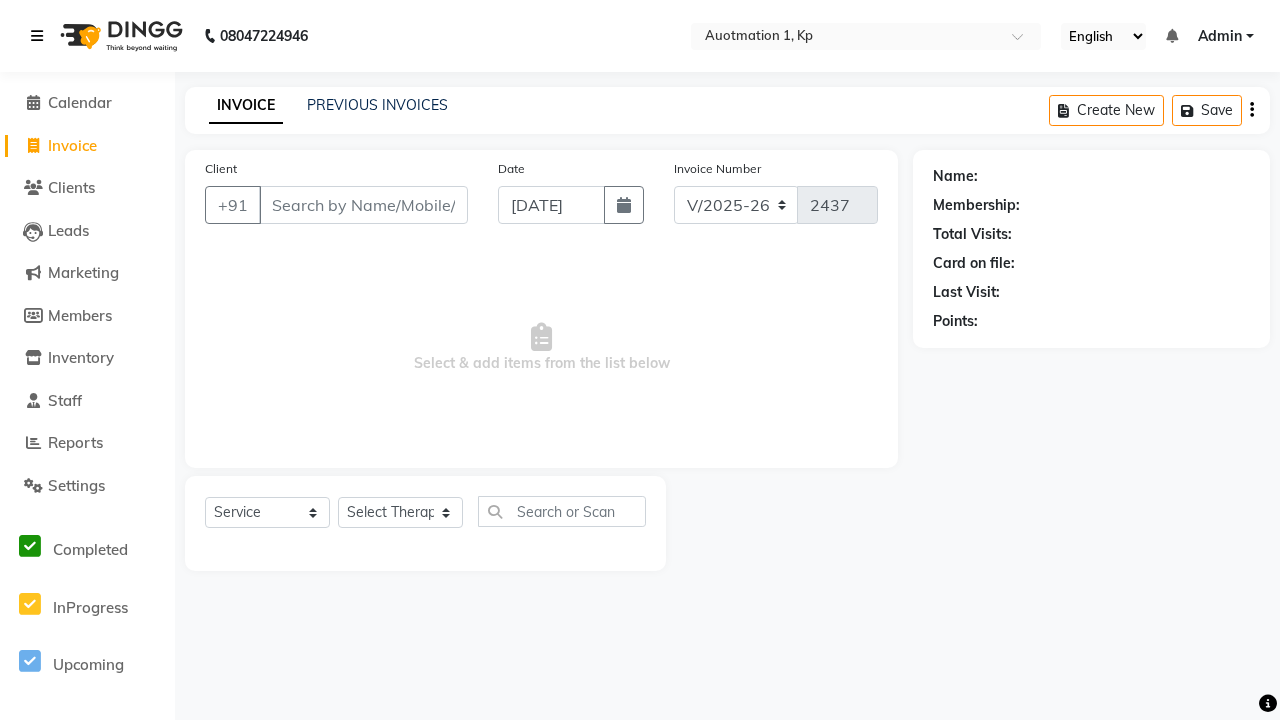 click at bounding box center [37, 36] 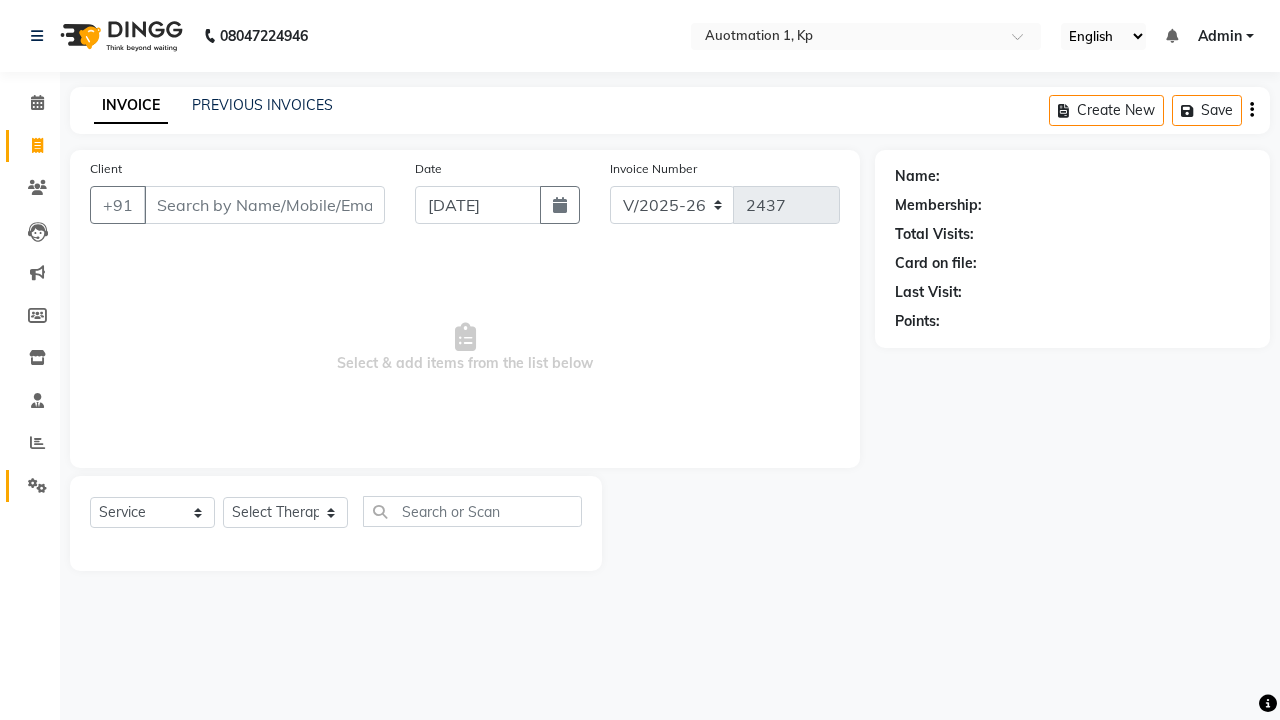 click 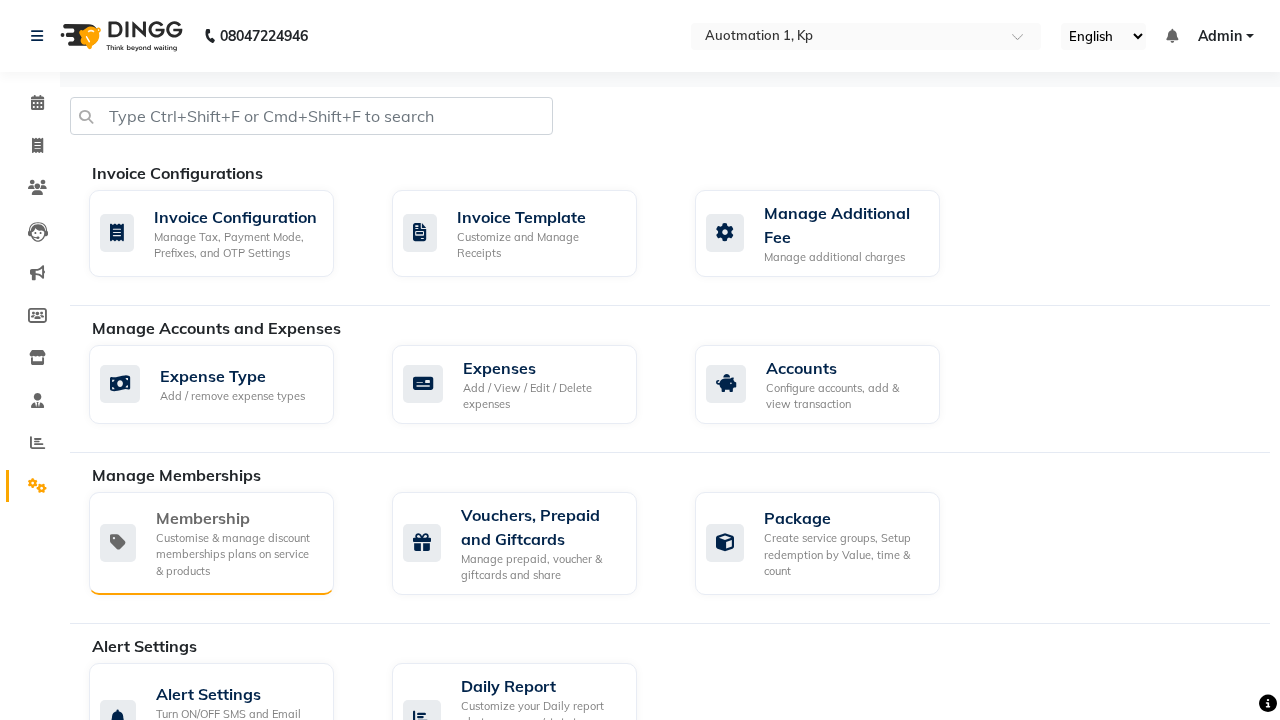 click on "Membership" 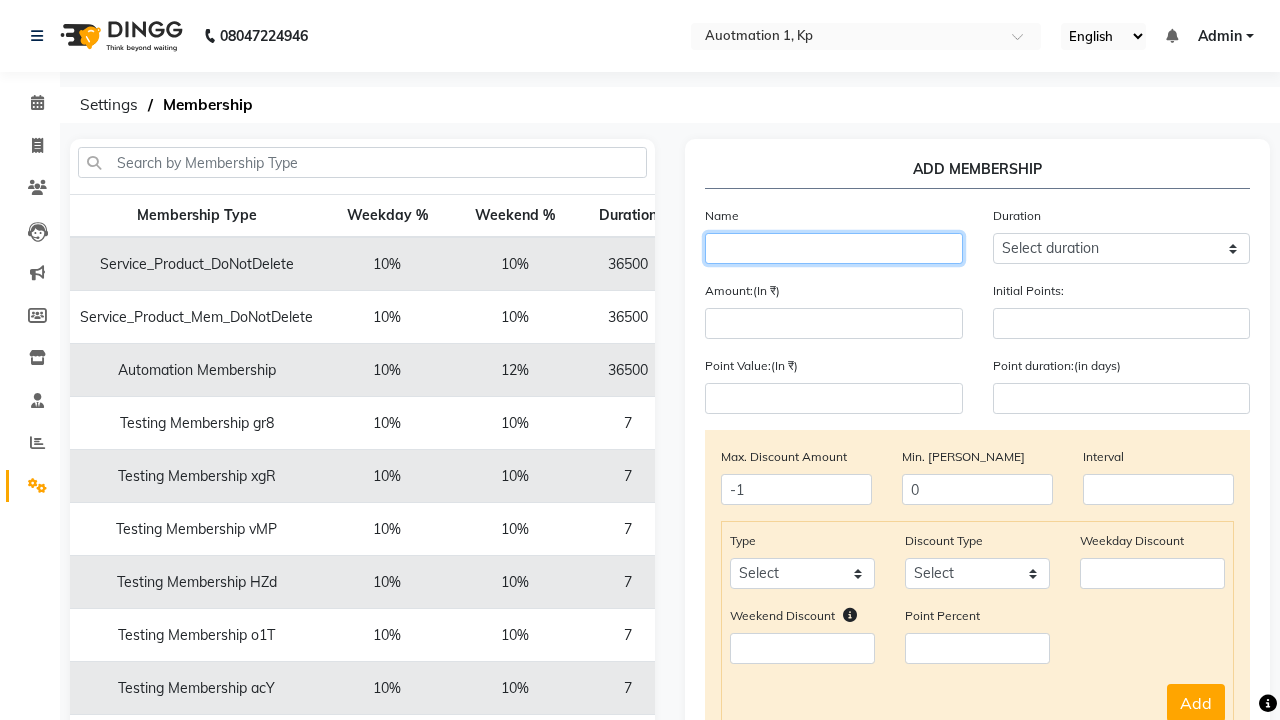 type on "Testing Membership 9Rf" 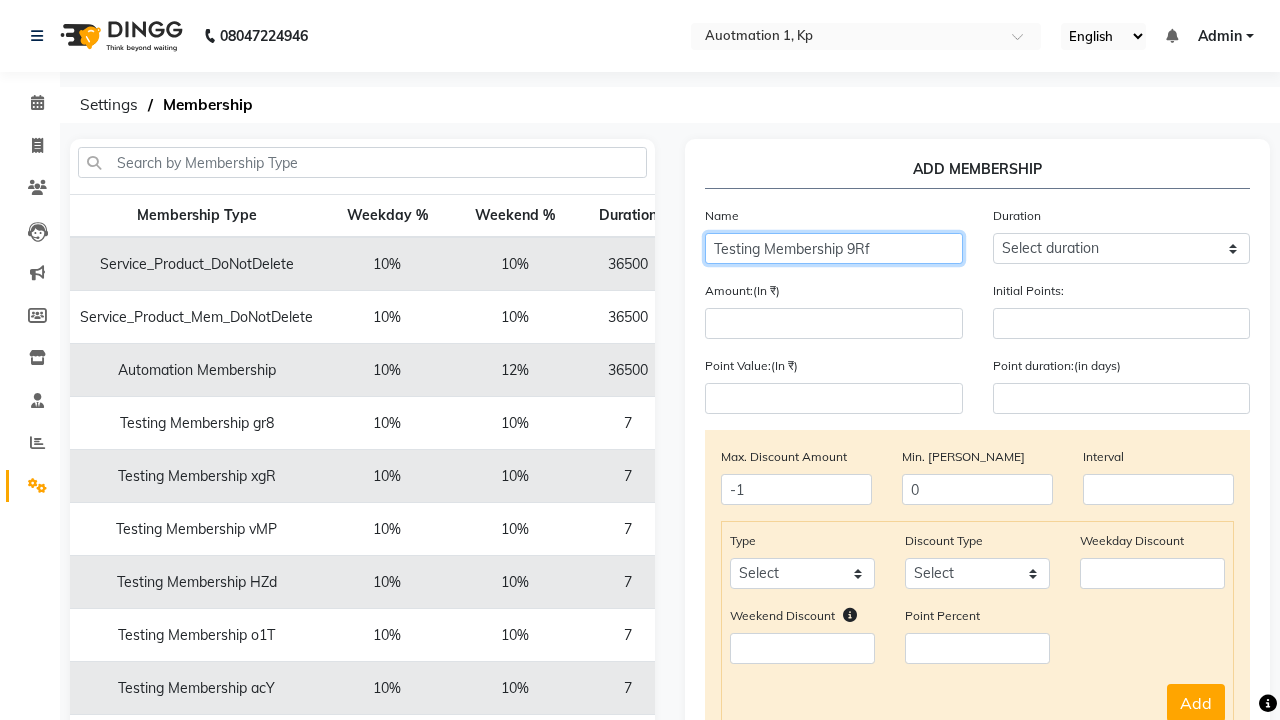 select on "1: 7" 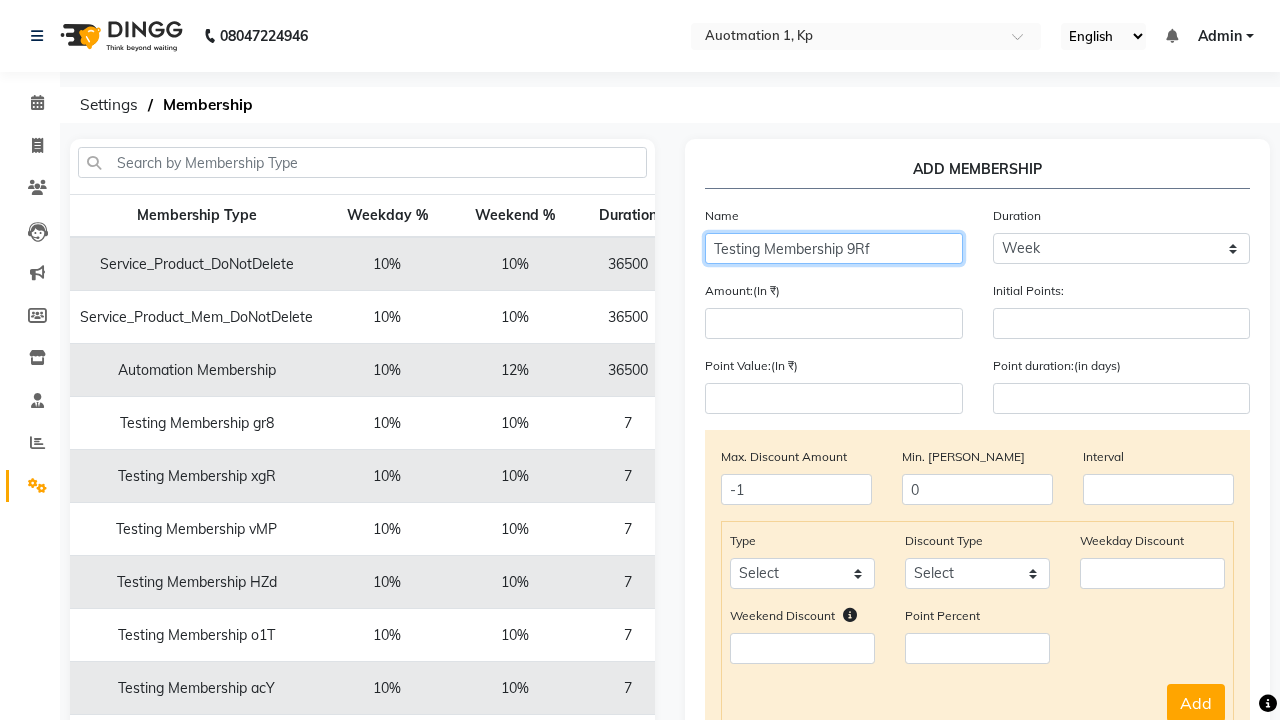 type on "7" 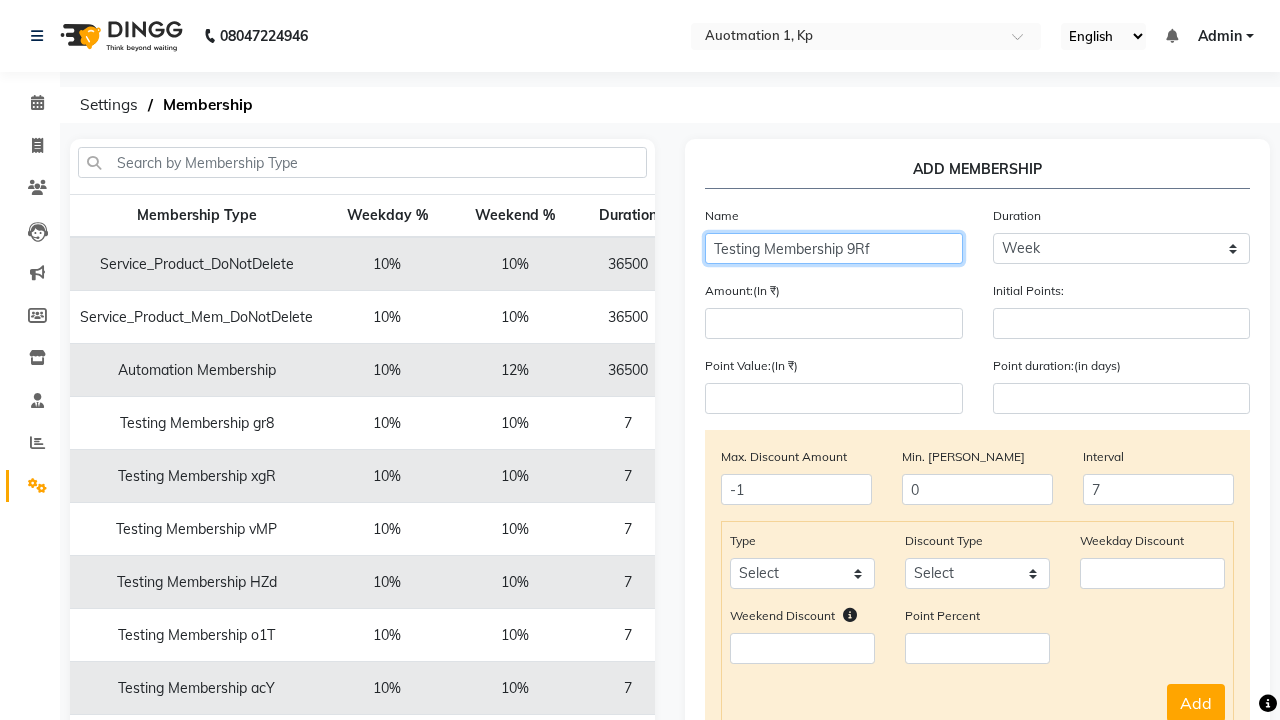 type on "Testing Membership 9Rf" 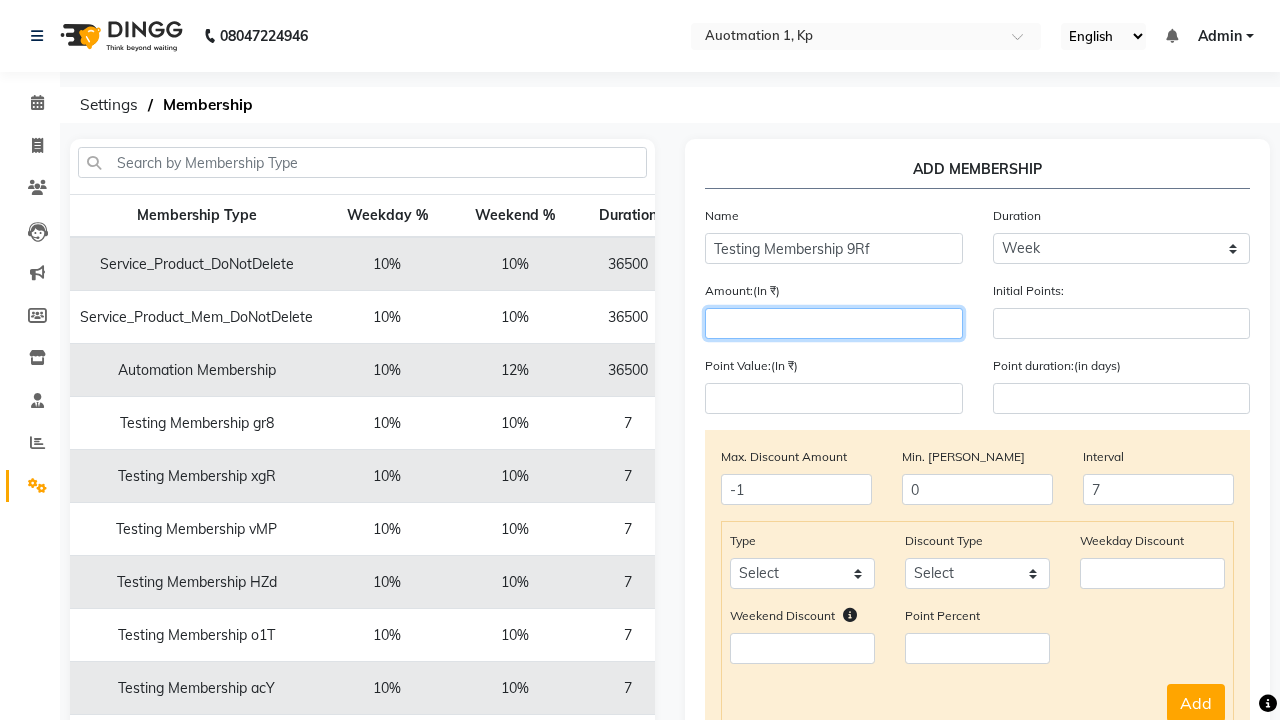 type on "1000" 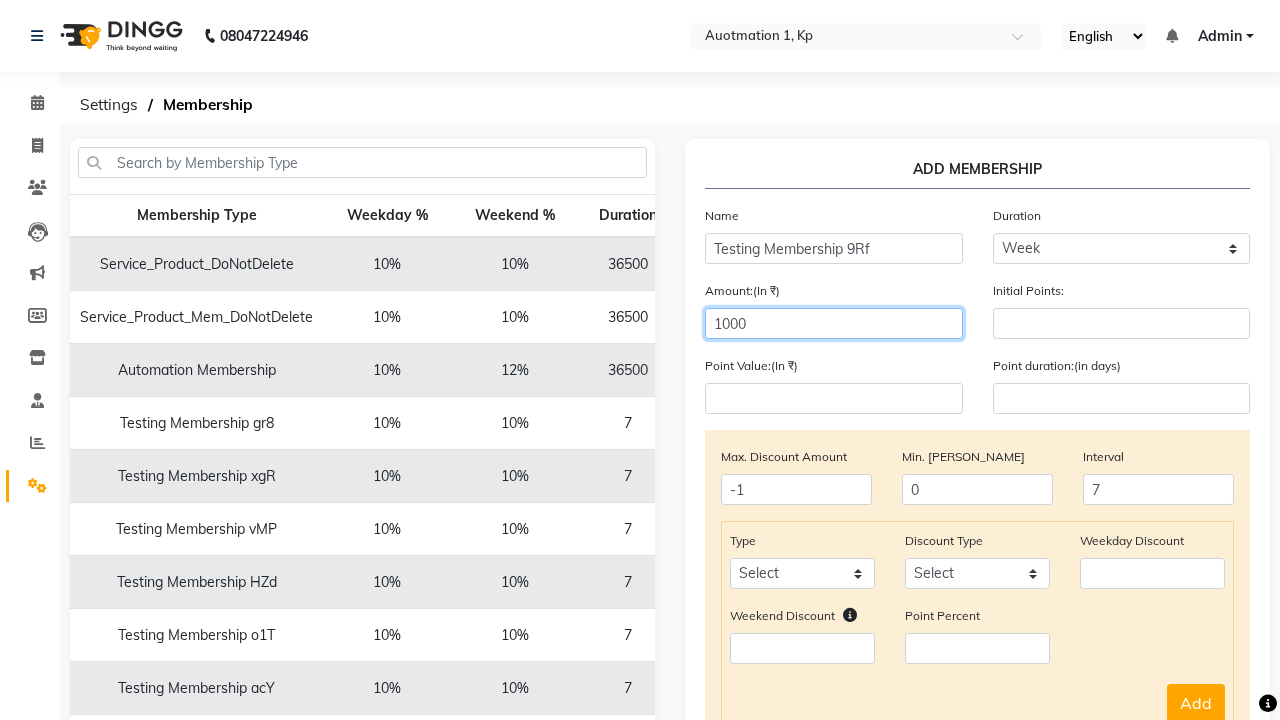 select on "service" 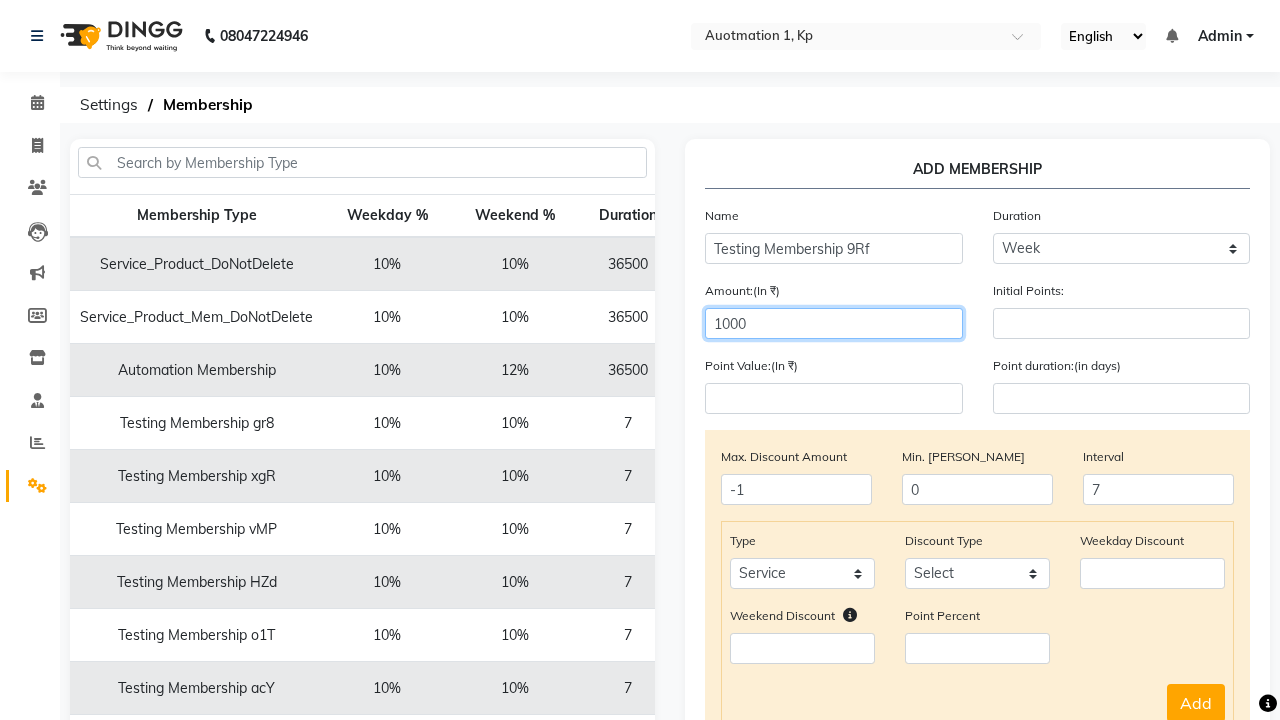 select on "Percent" 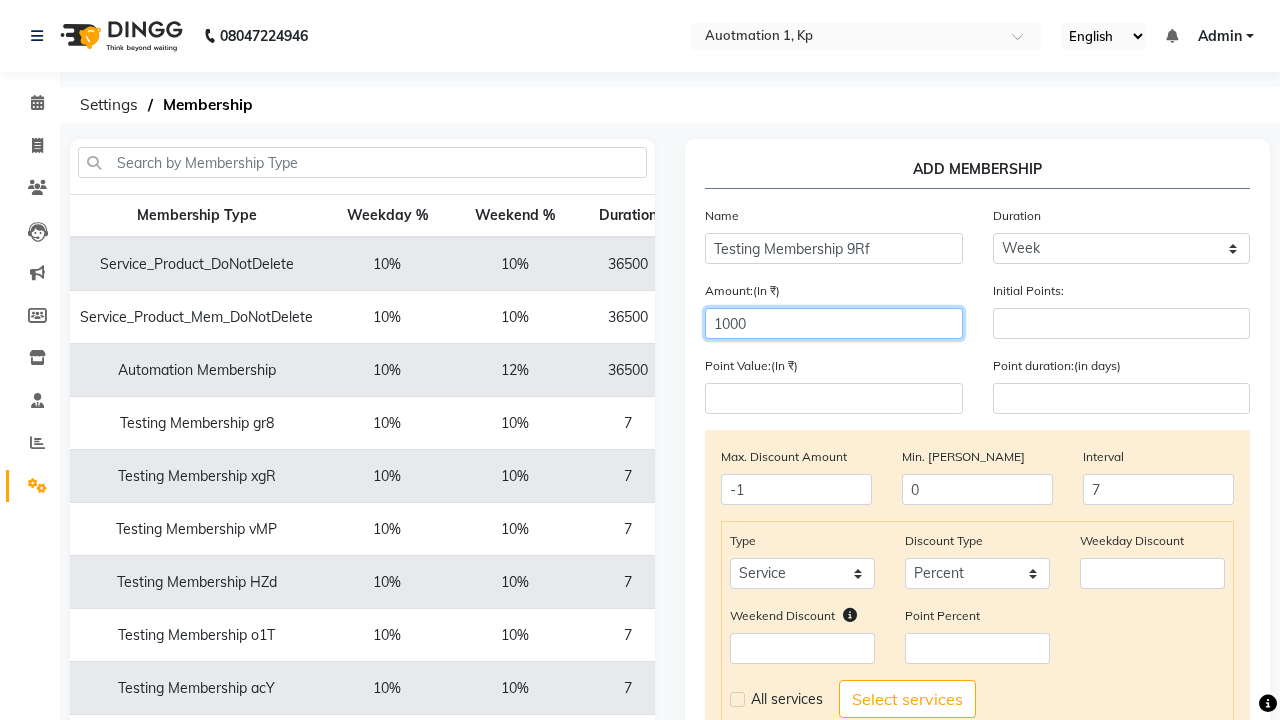 type on "1000" 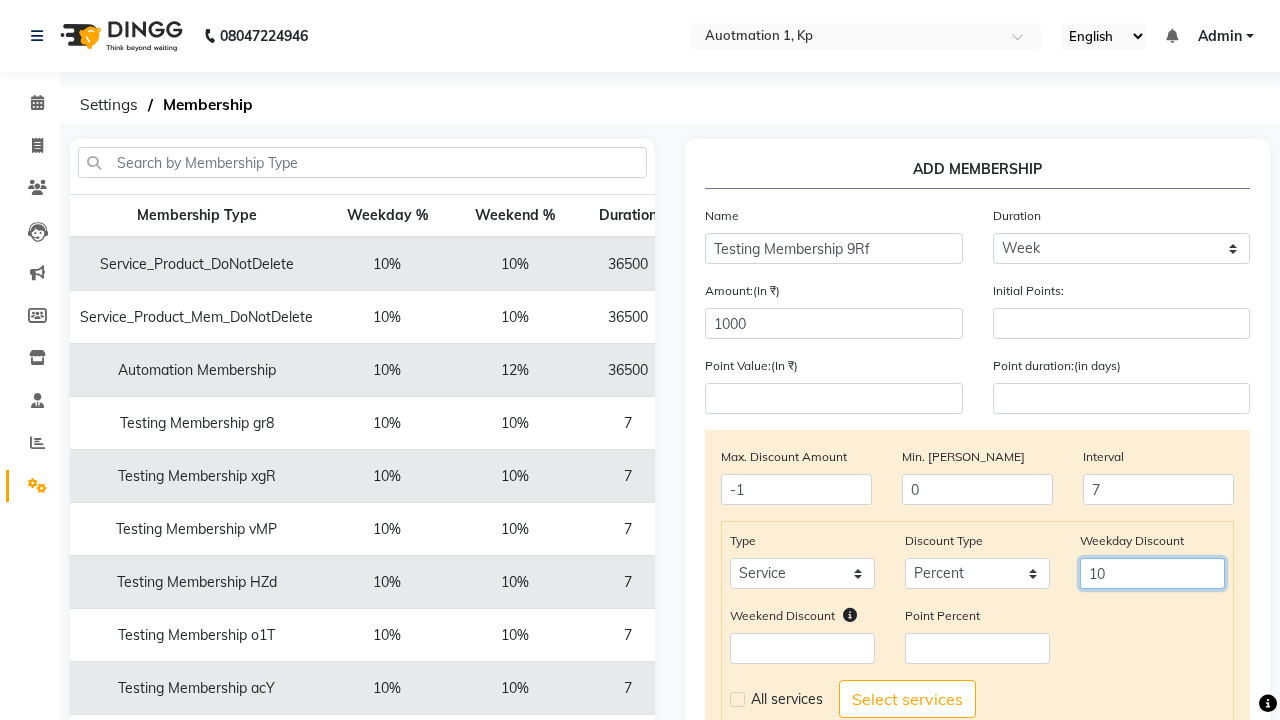 type on "10" 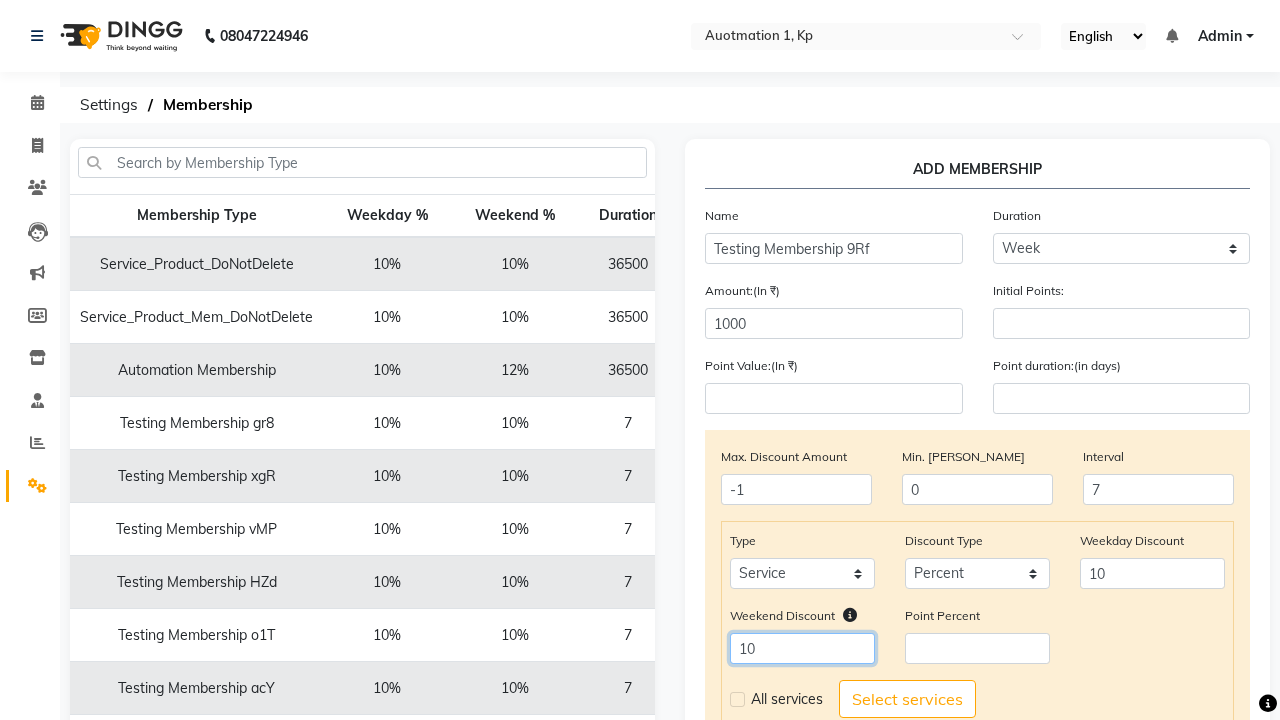 type on "10" 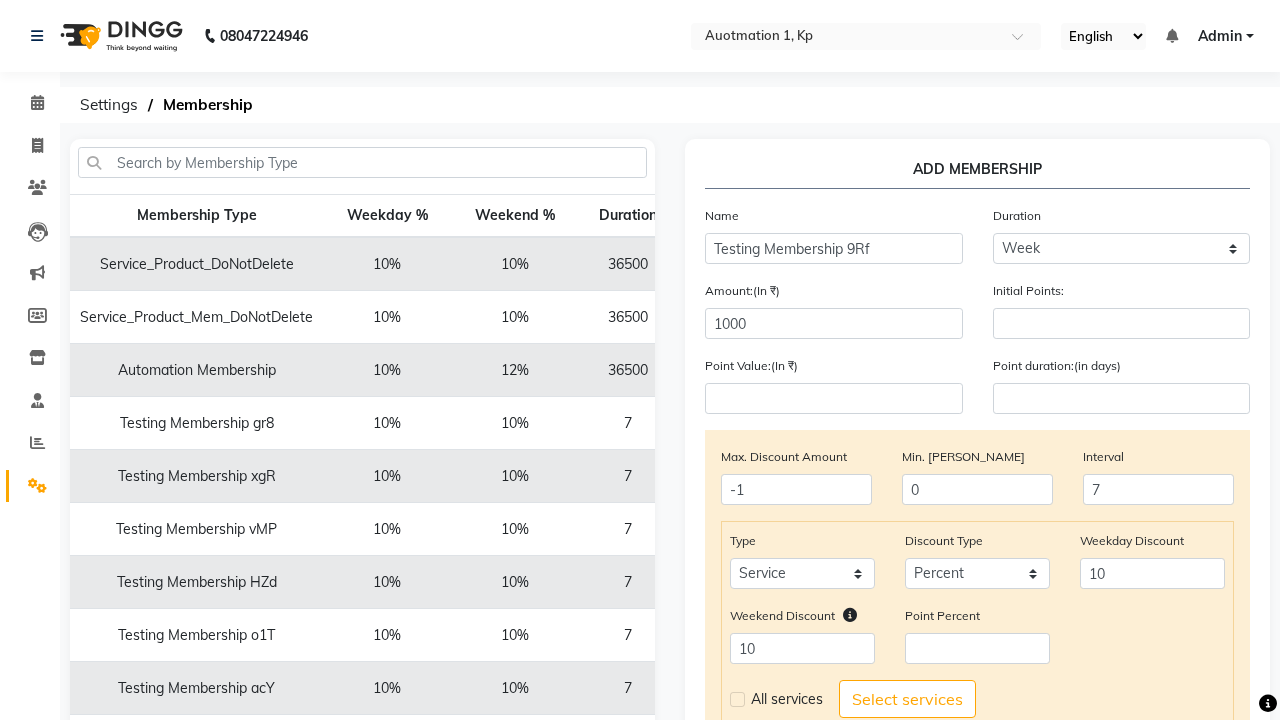 click 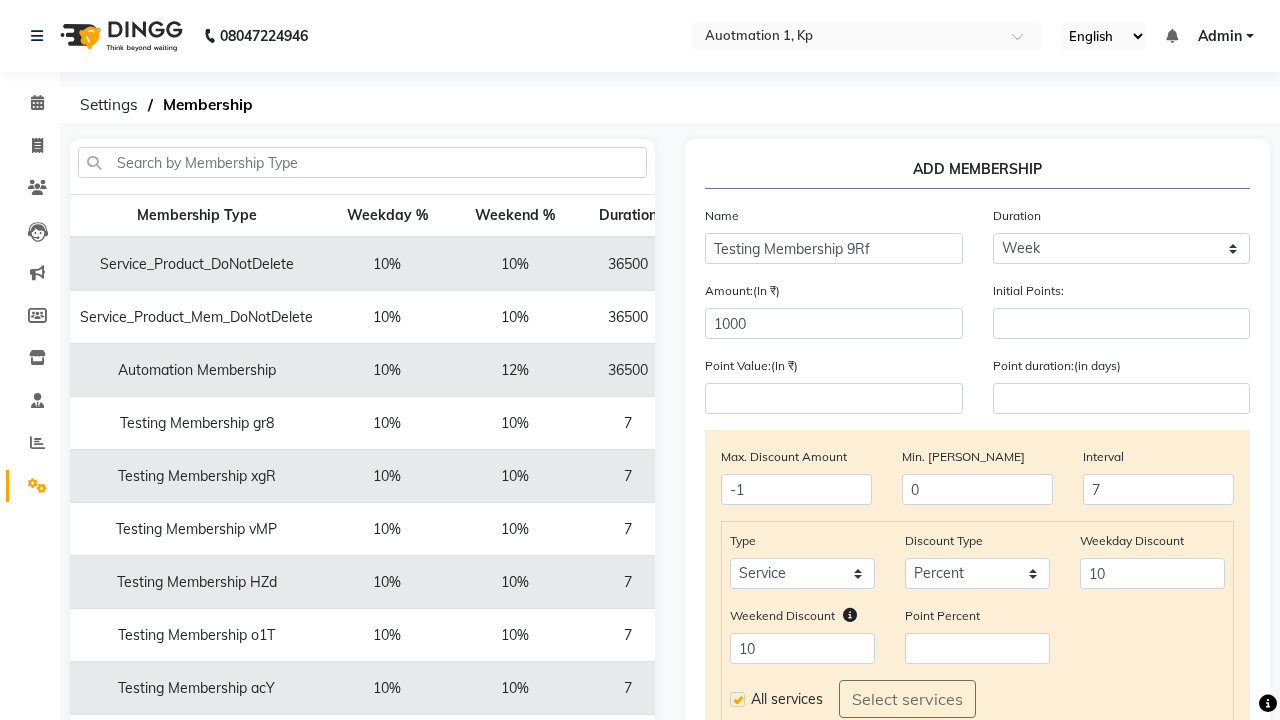 click on "Add" 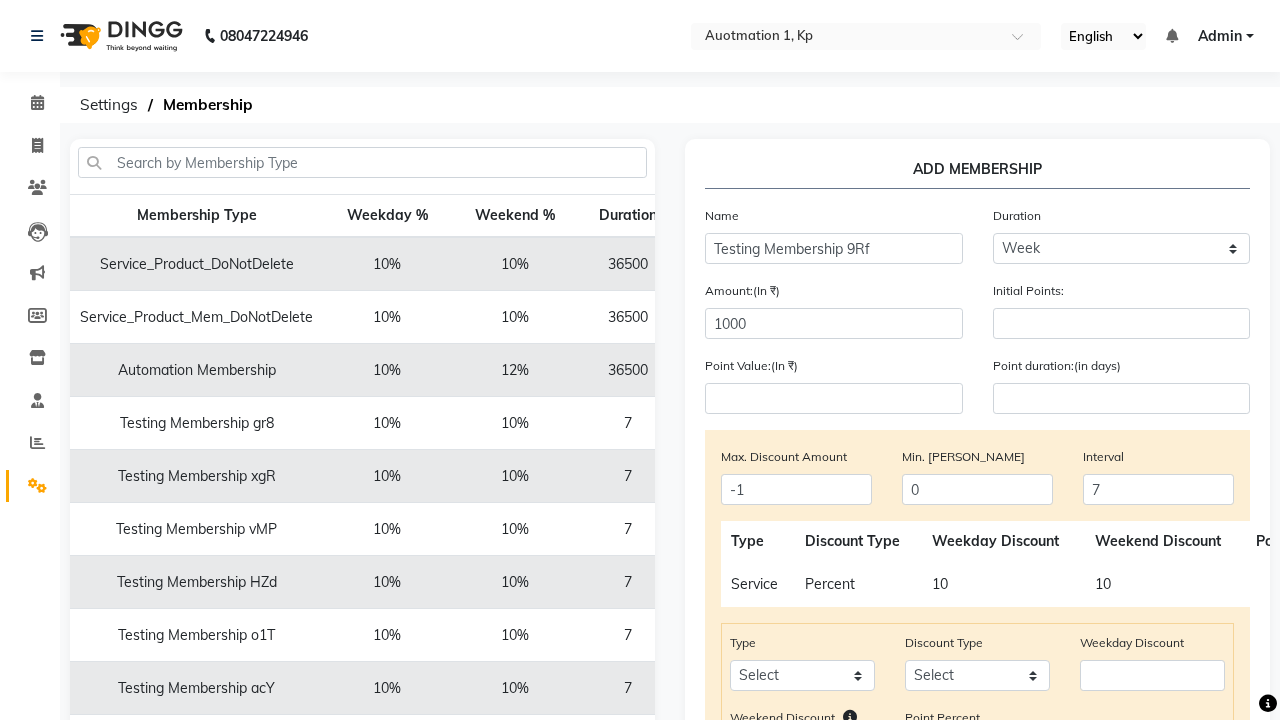 scroll, scrollTop: 334, scrollLeft: 0, axis: vertical 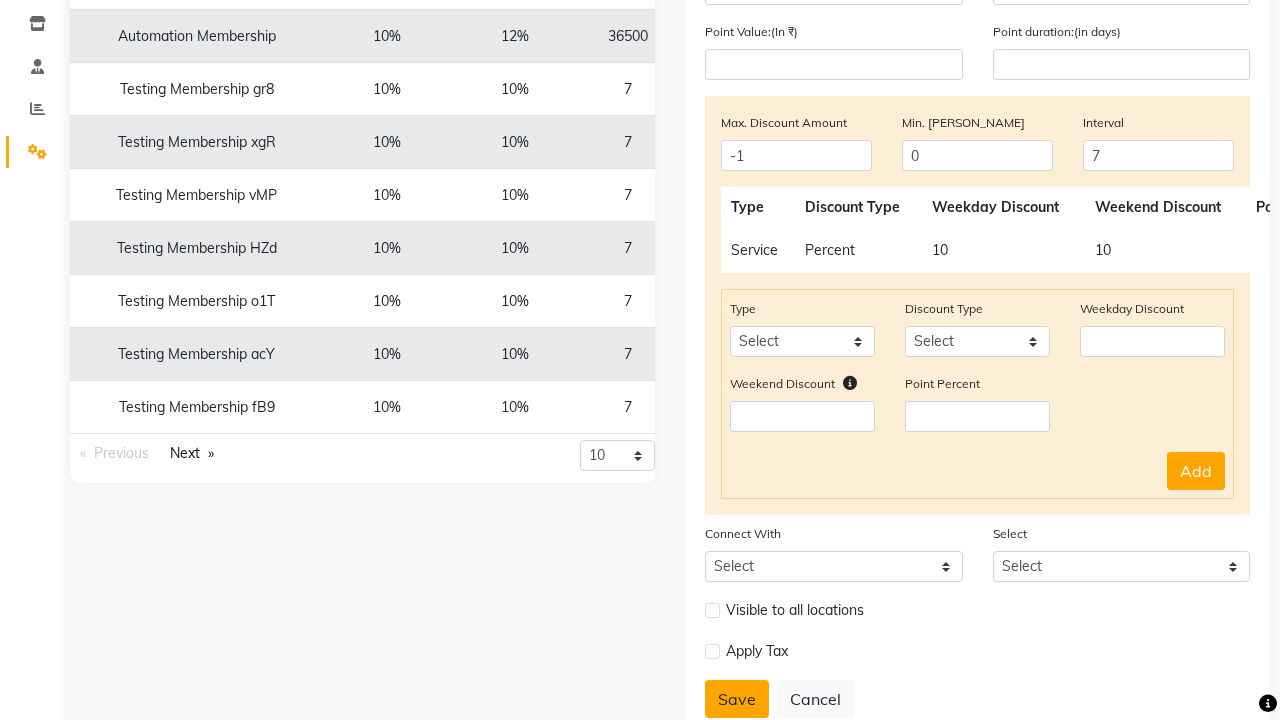 click on "Save" 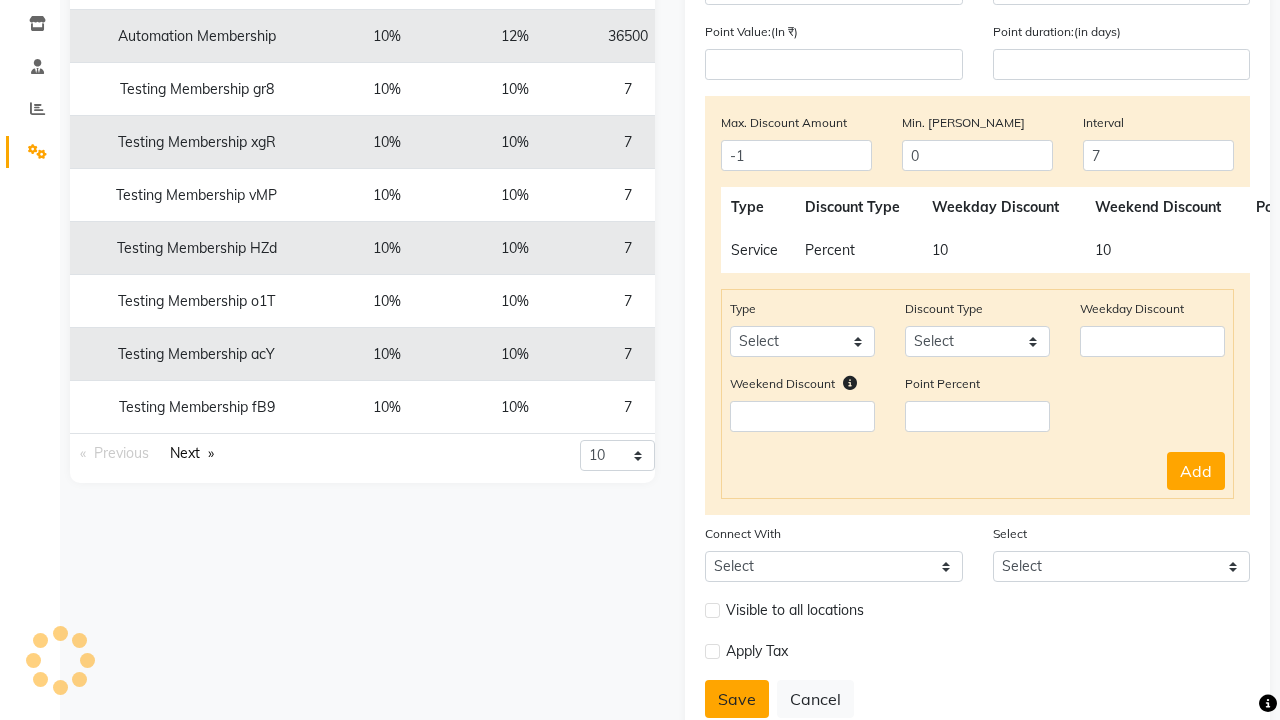 type 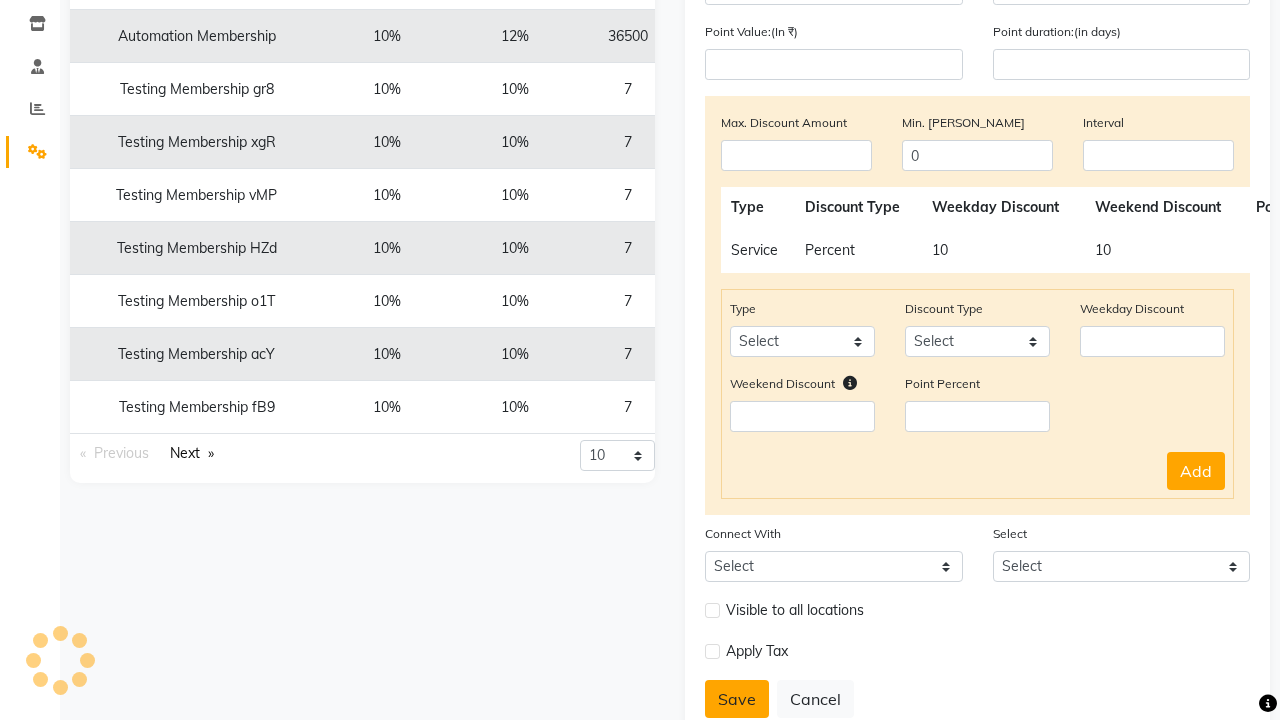 scroll, scrollTop: 296, scrollLeft: 0, axis: vertical 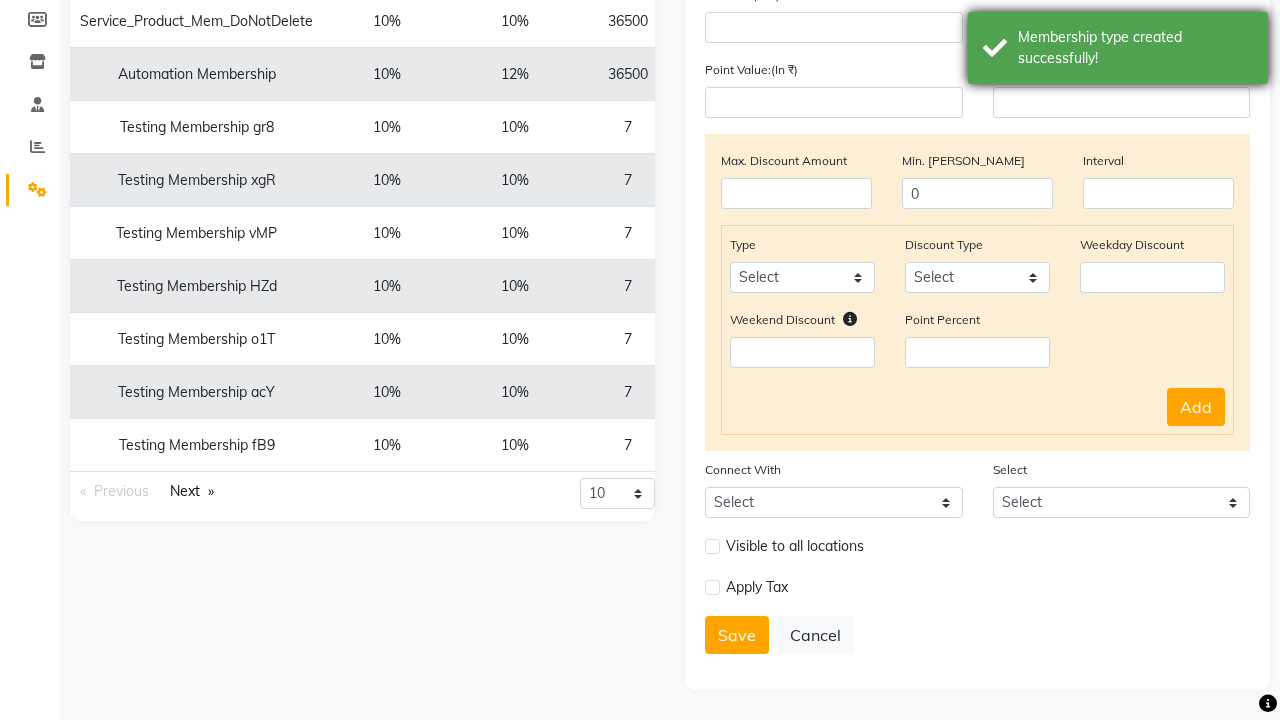 click on "Membership type created successfully!" at bounding box center (1135, 48) 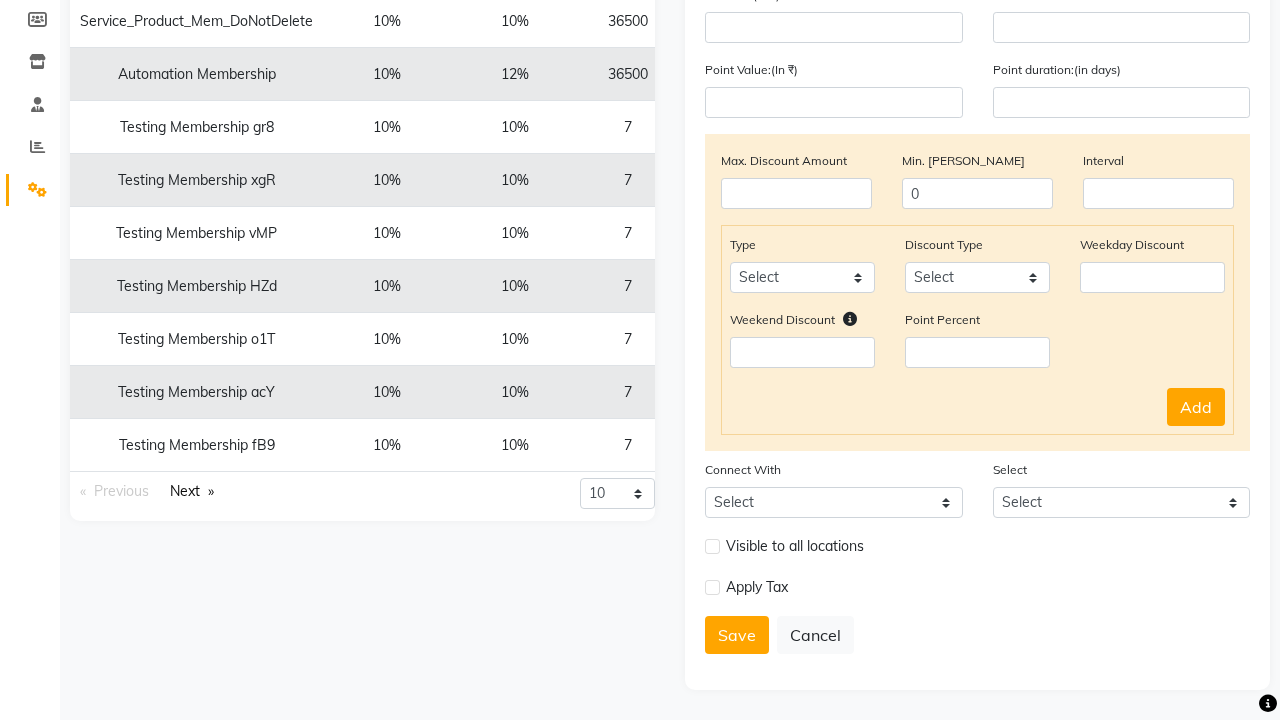 click at bounding box center [37, -260] 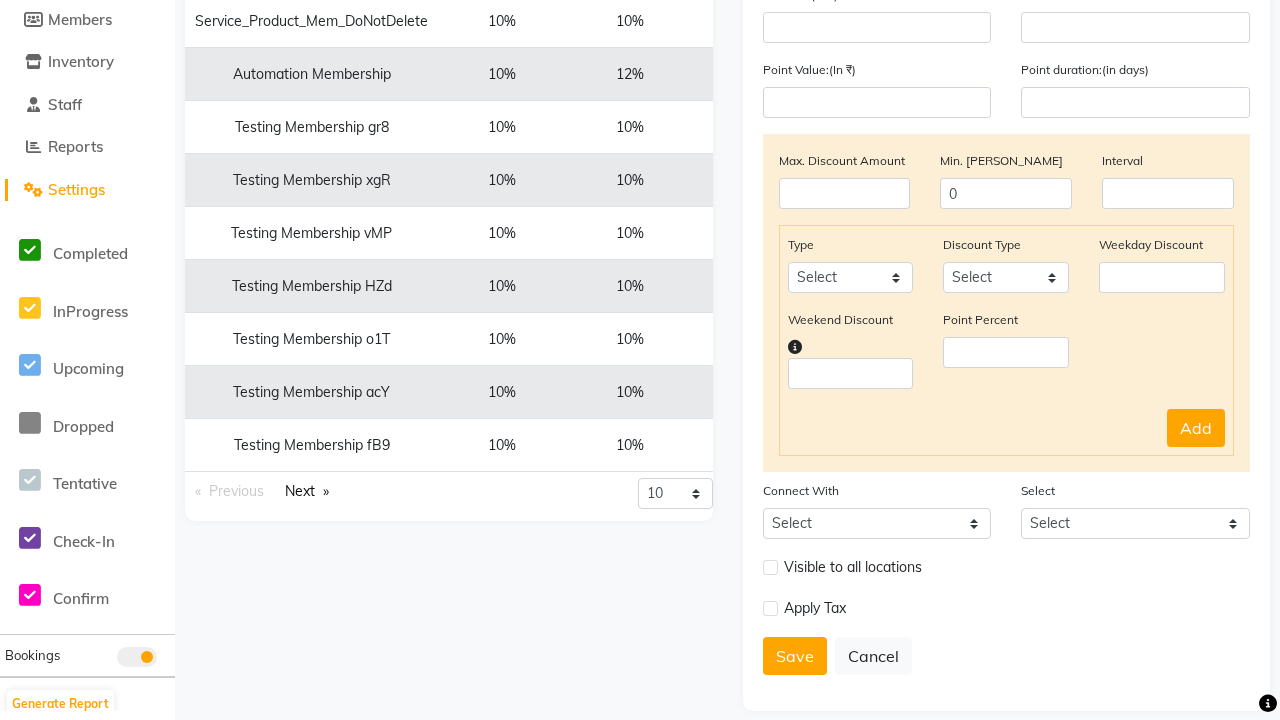 scroll, scrollTop: 0, scrollLeft: 0, axis: both 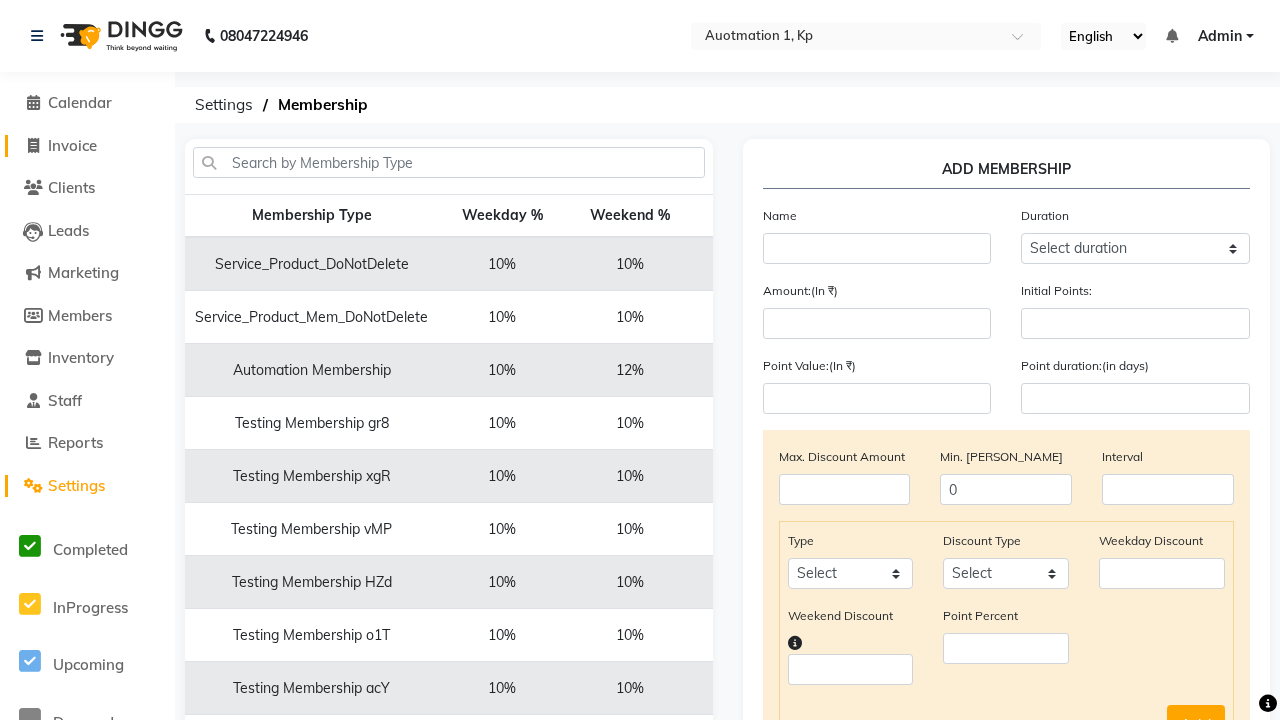 click on "Invoice" 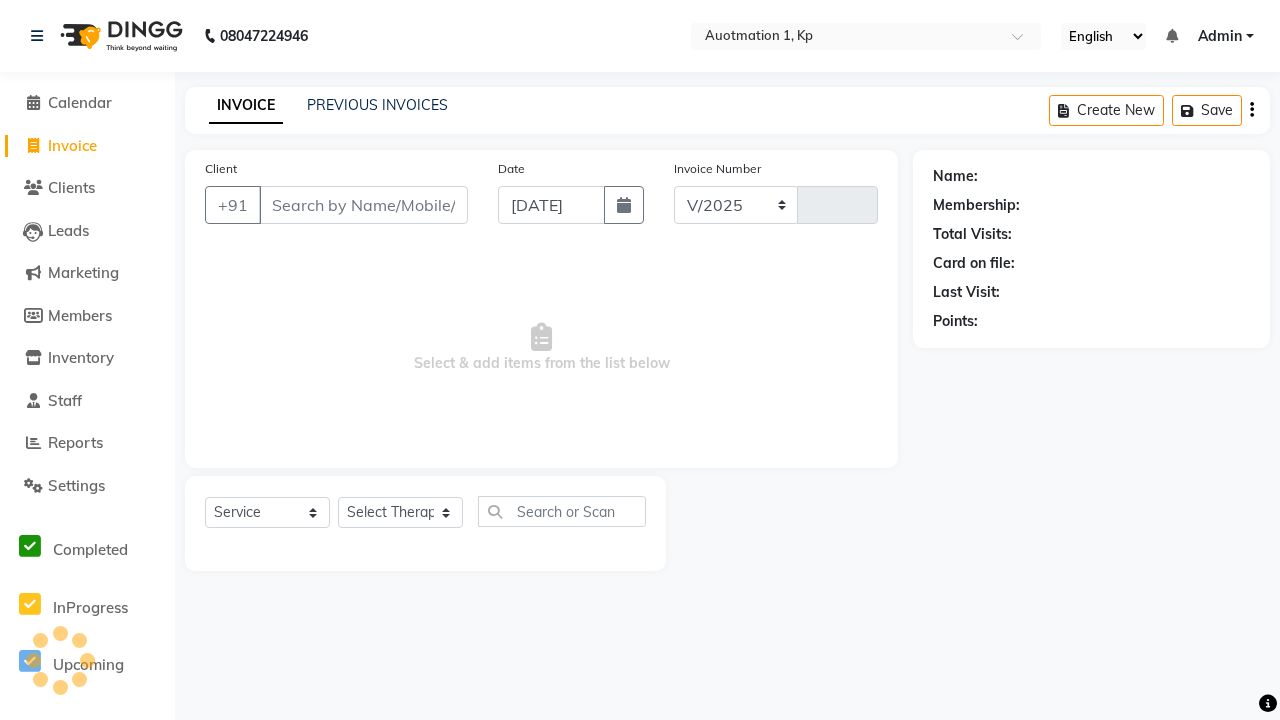 select on "150" 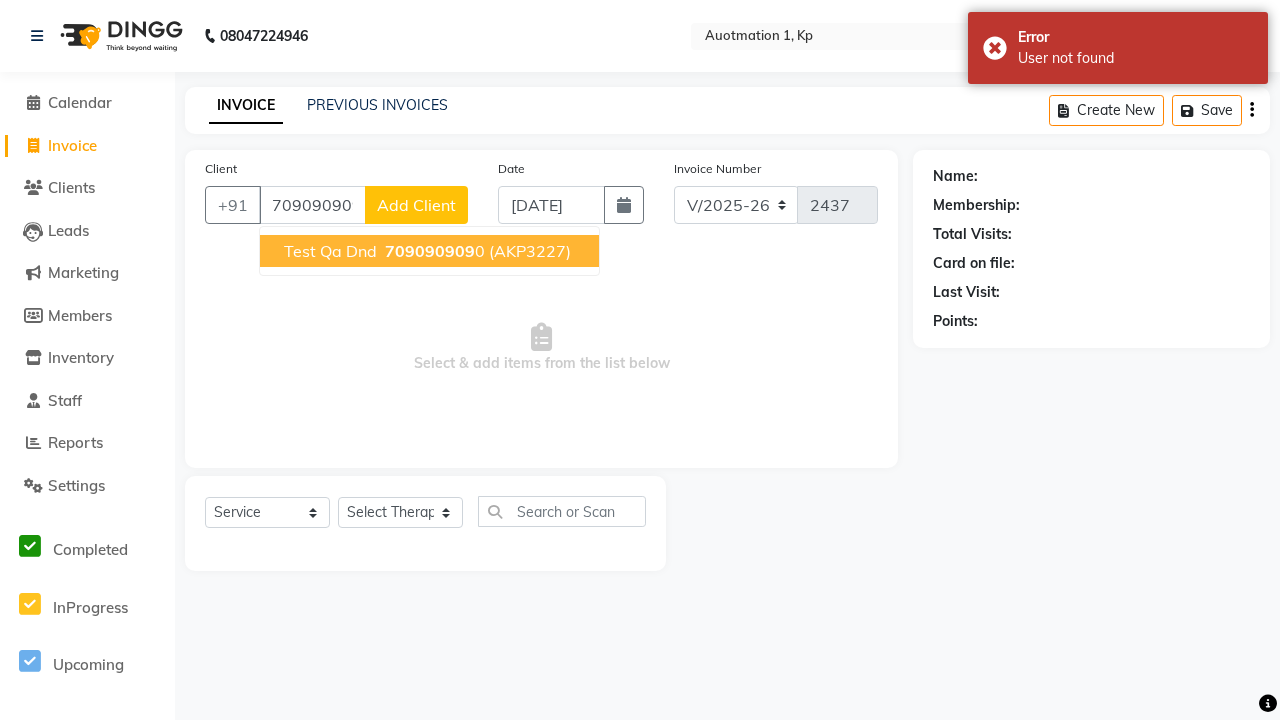 click on "709090909" at bounding box center [430, 251] 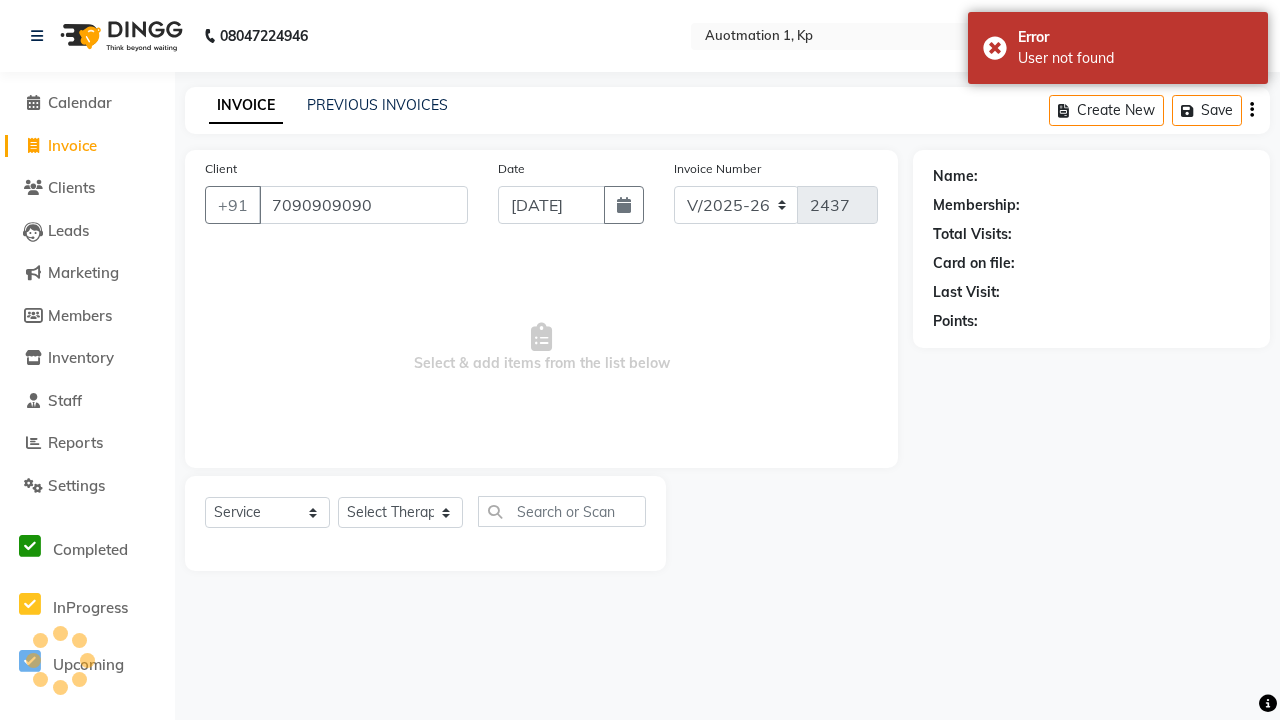 type on "7090909090" 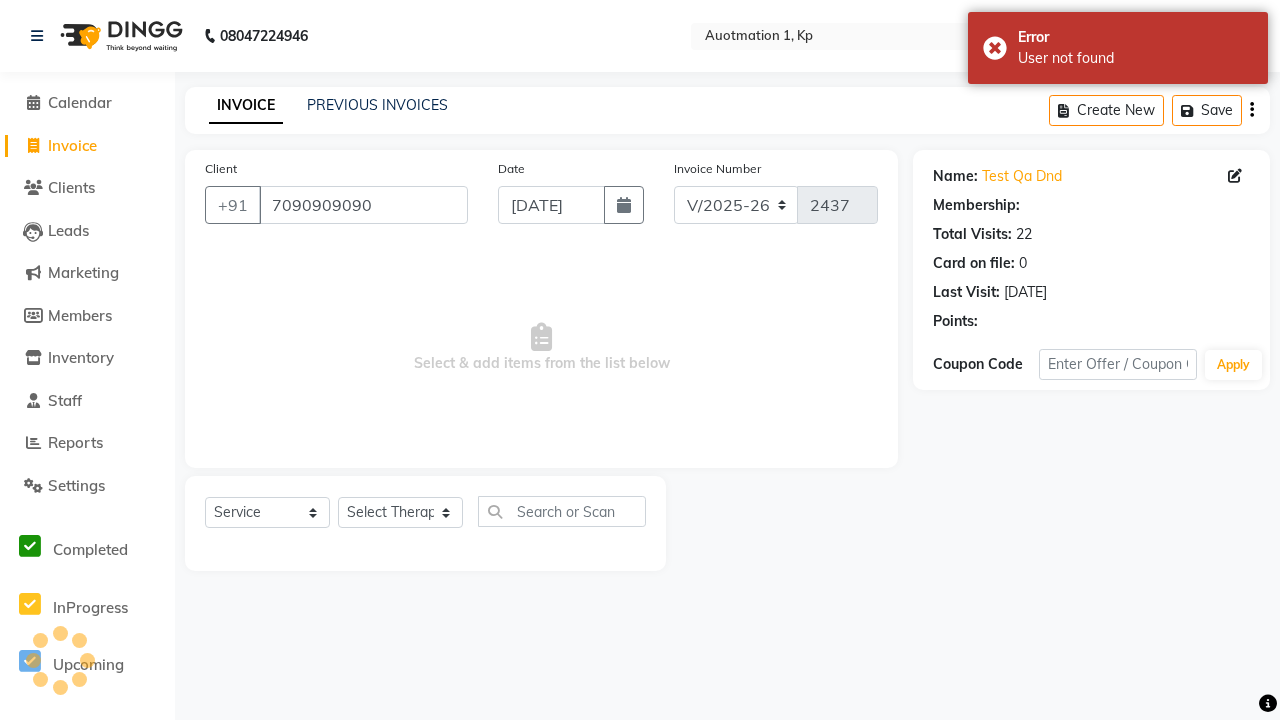 select on "1: Object" 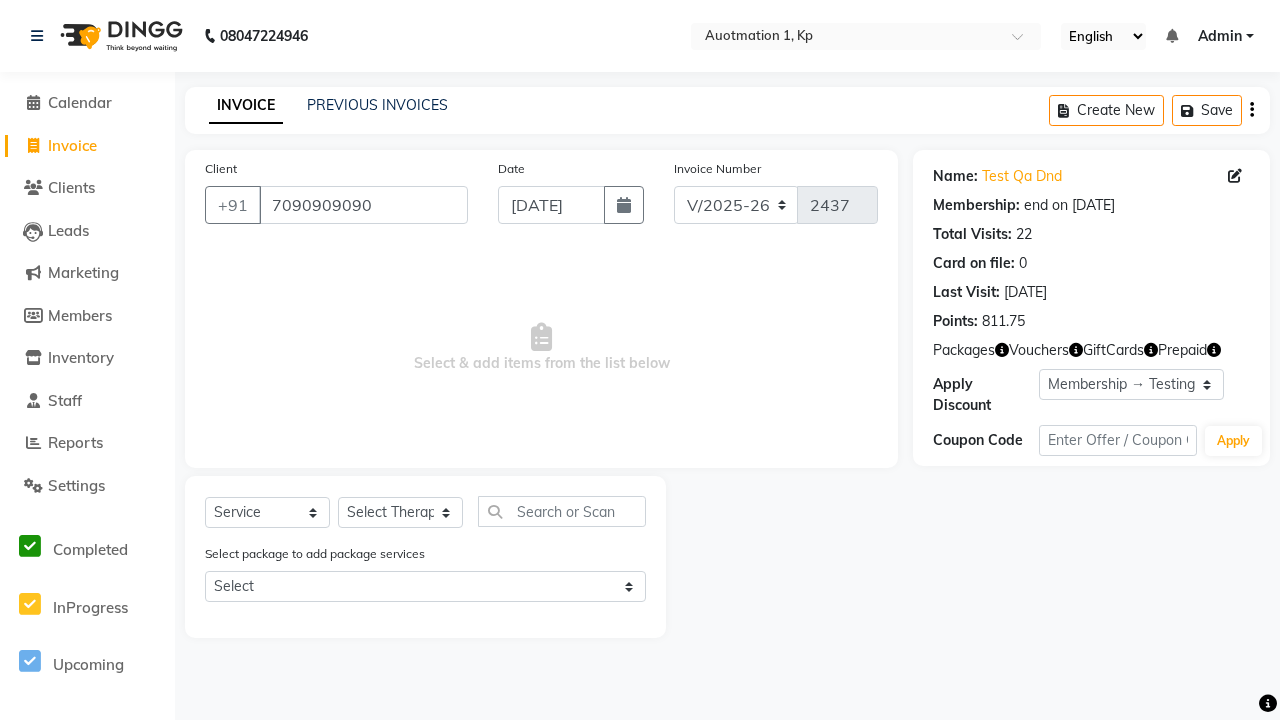 select on "membership" 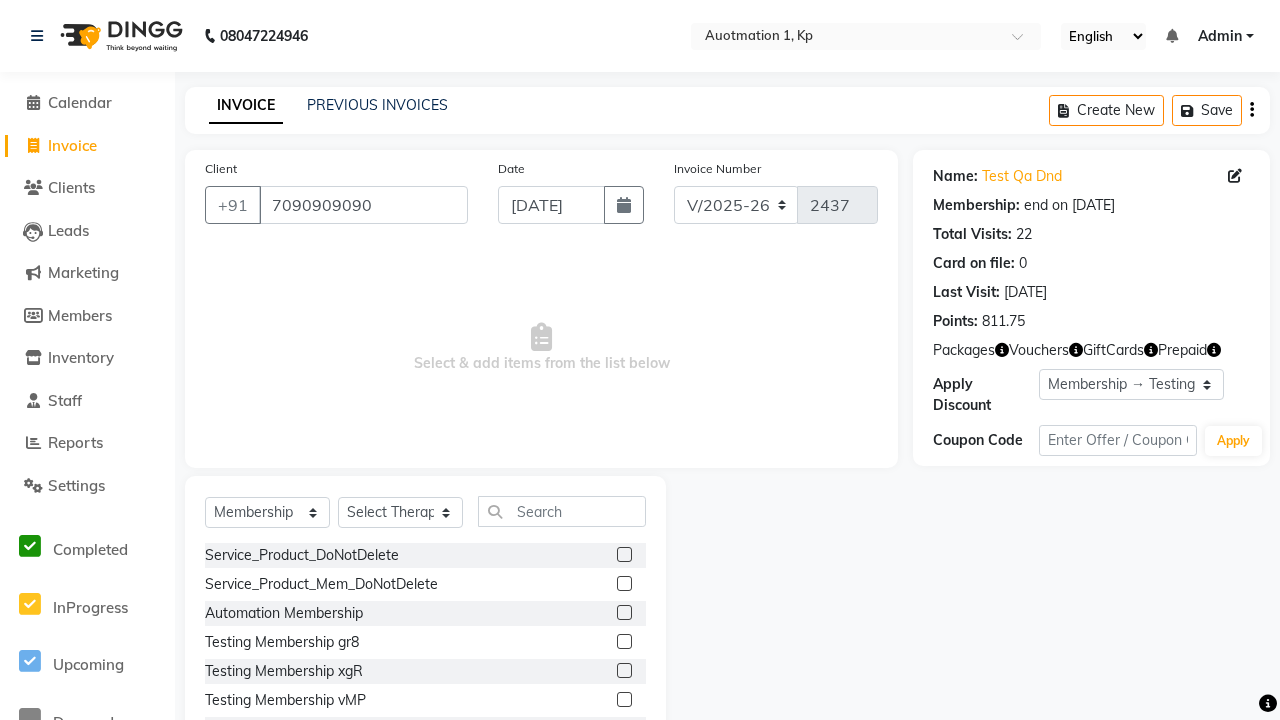 select on "5421" 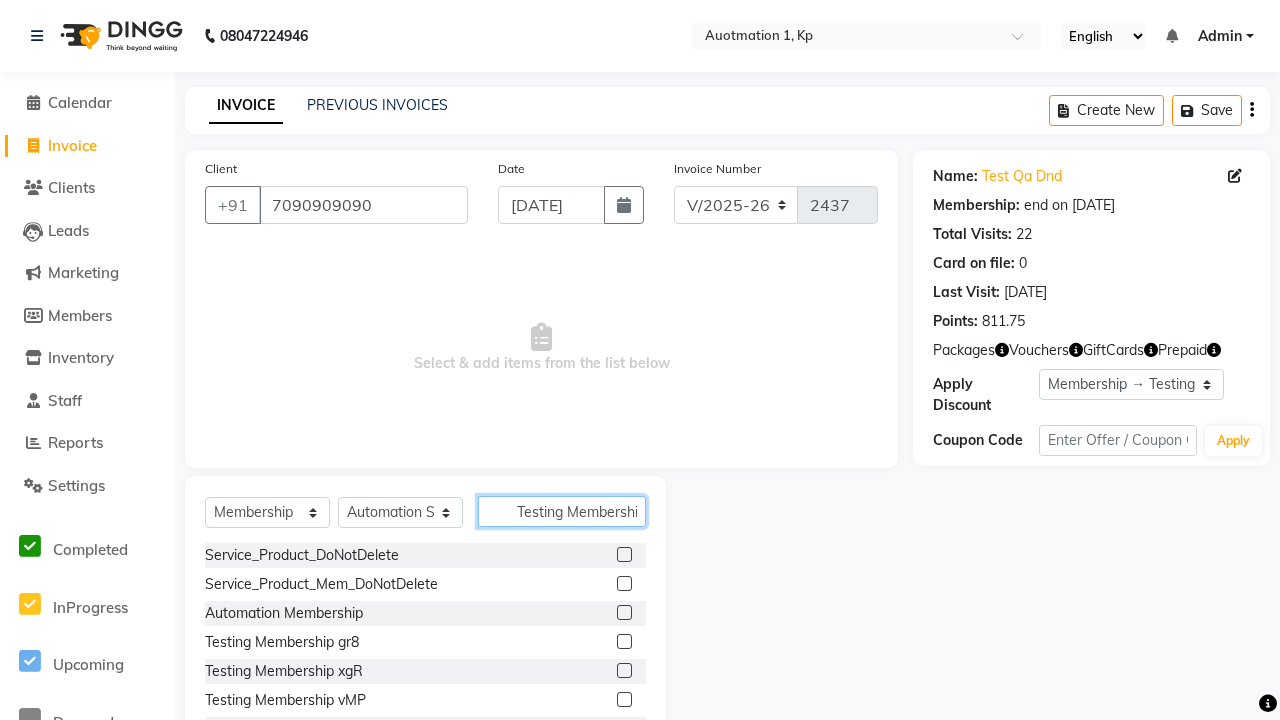 scroll, scrollTop: 0, scrollLeft: 36, axis: horizontal 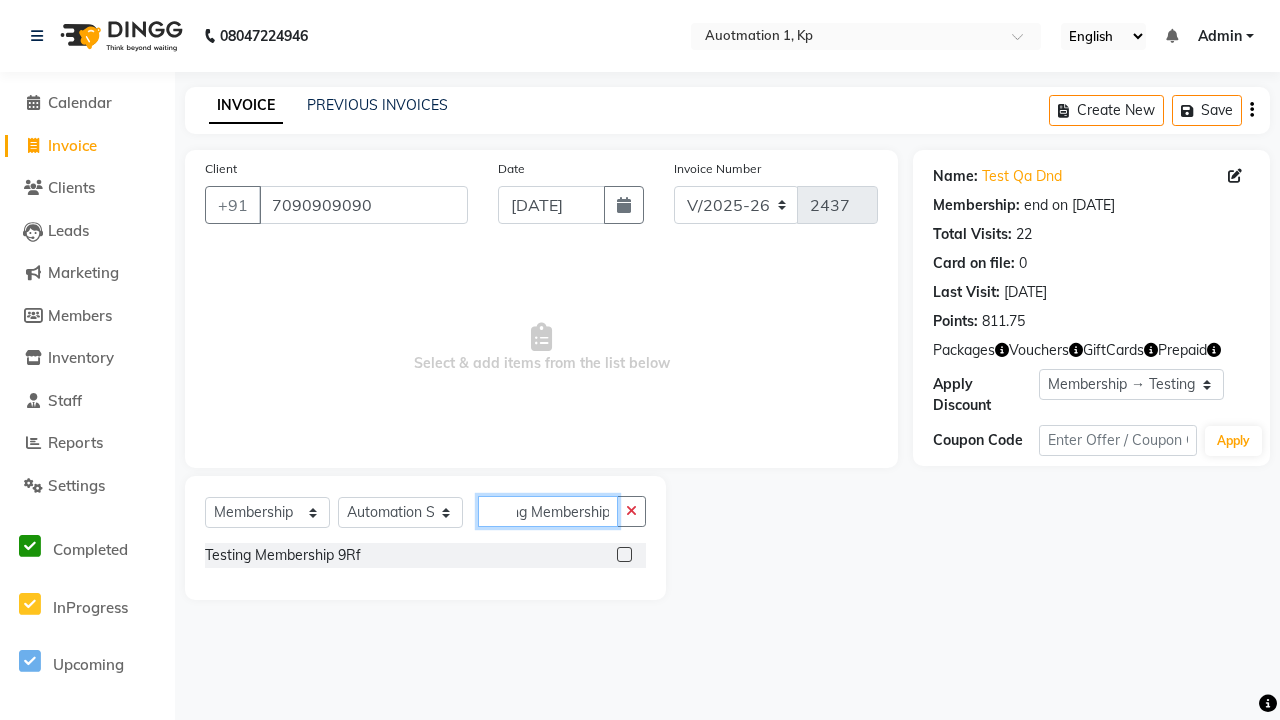 type on "Testing Membership 9Rf" 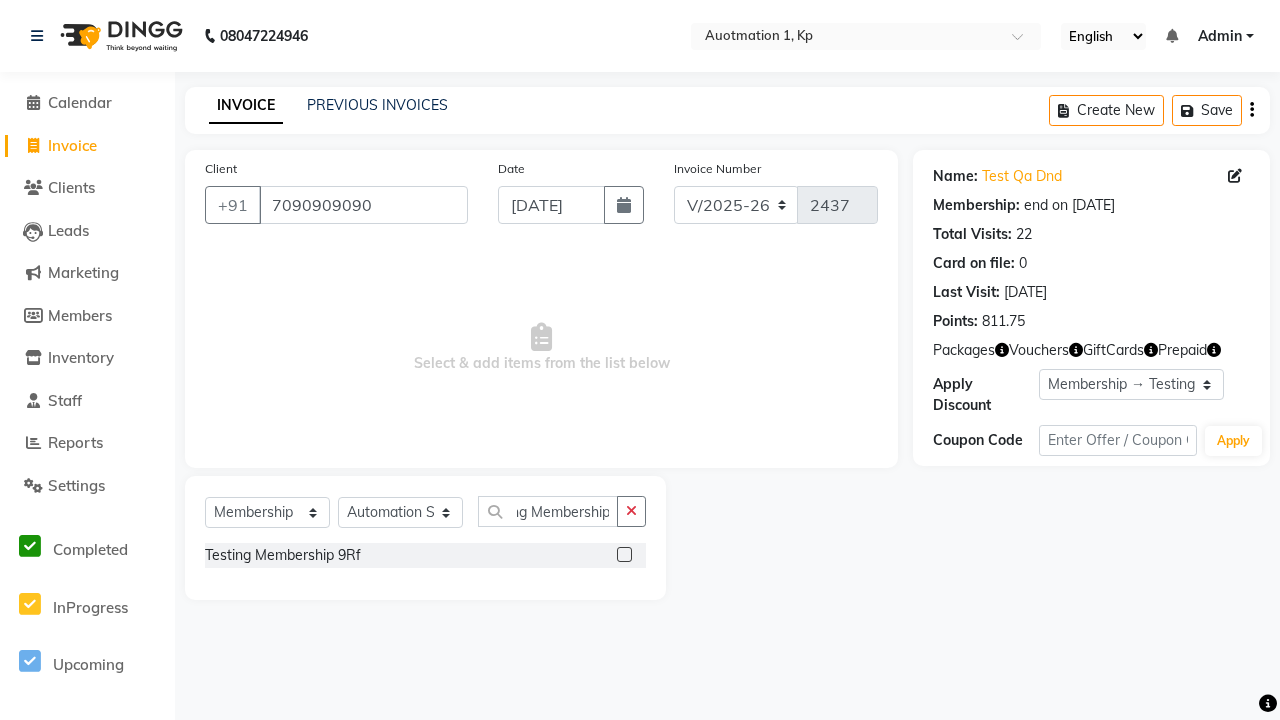 click 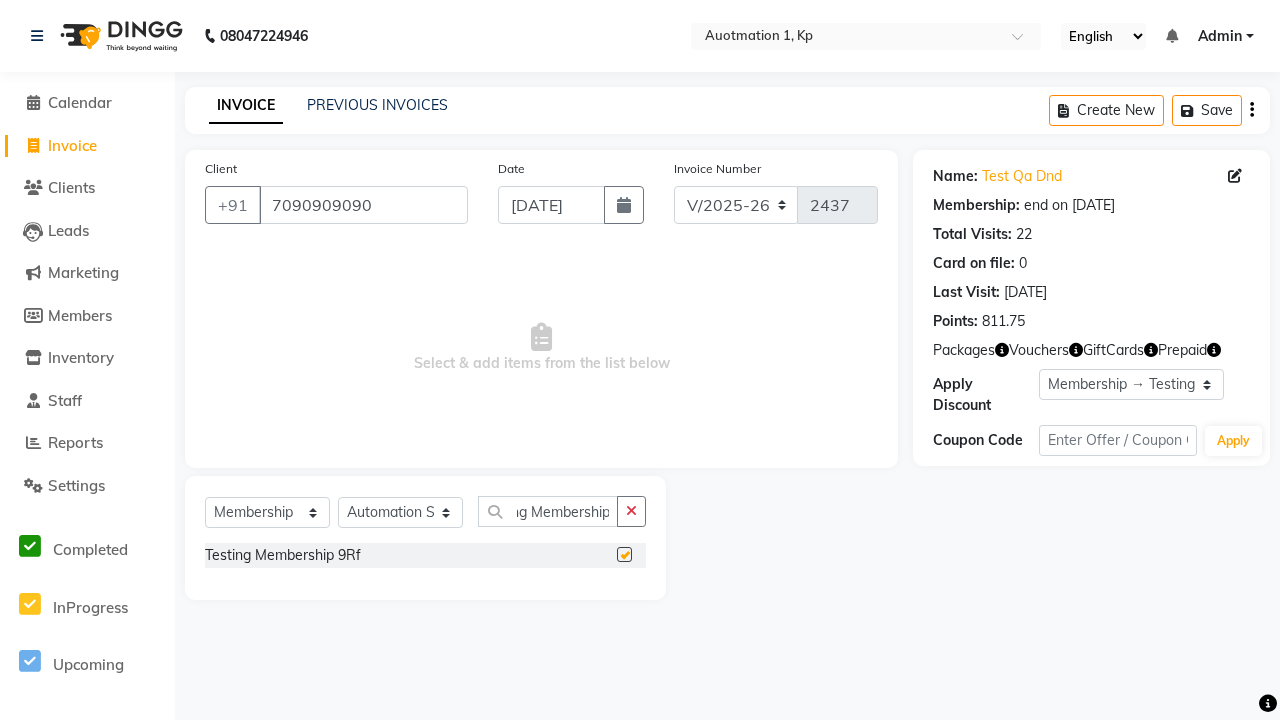 select on "select" 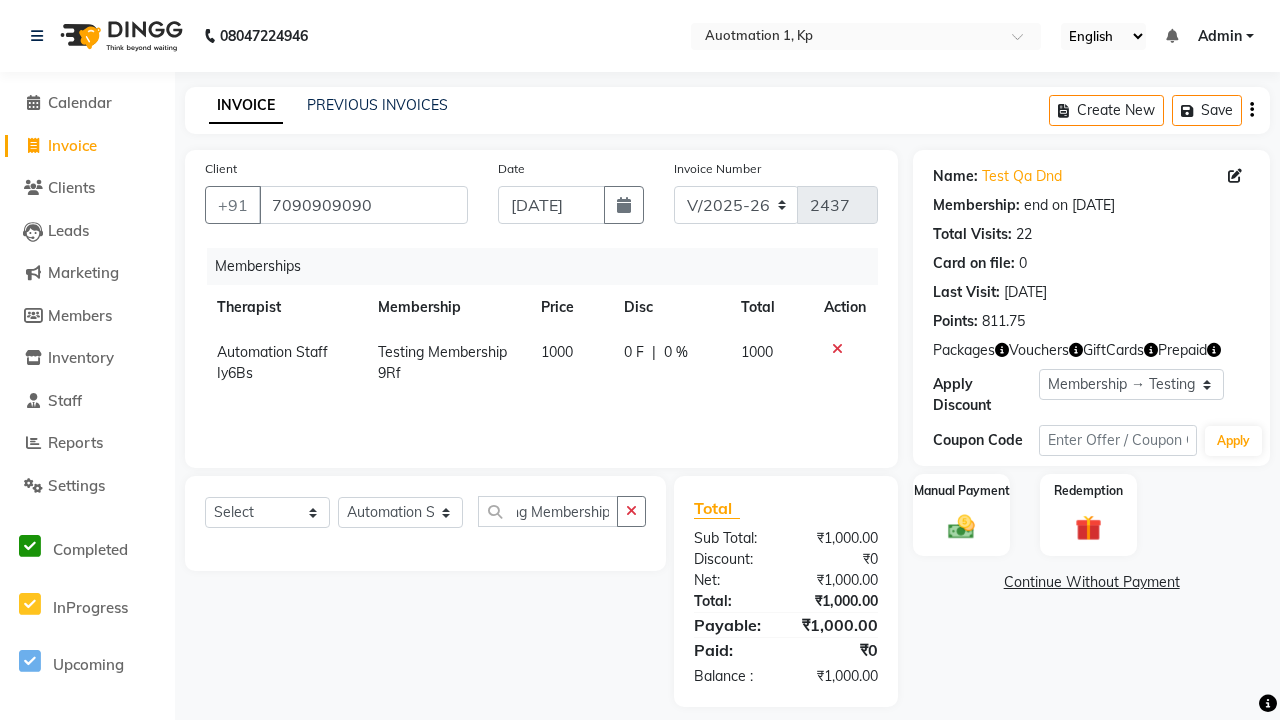 scroll, scrollTop: 0, scrollLeft: 0, axis: both 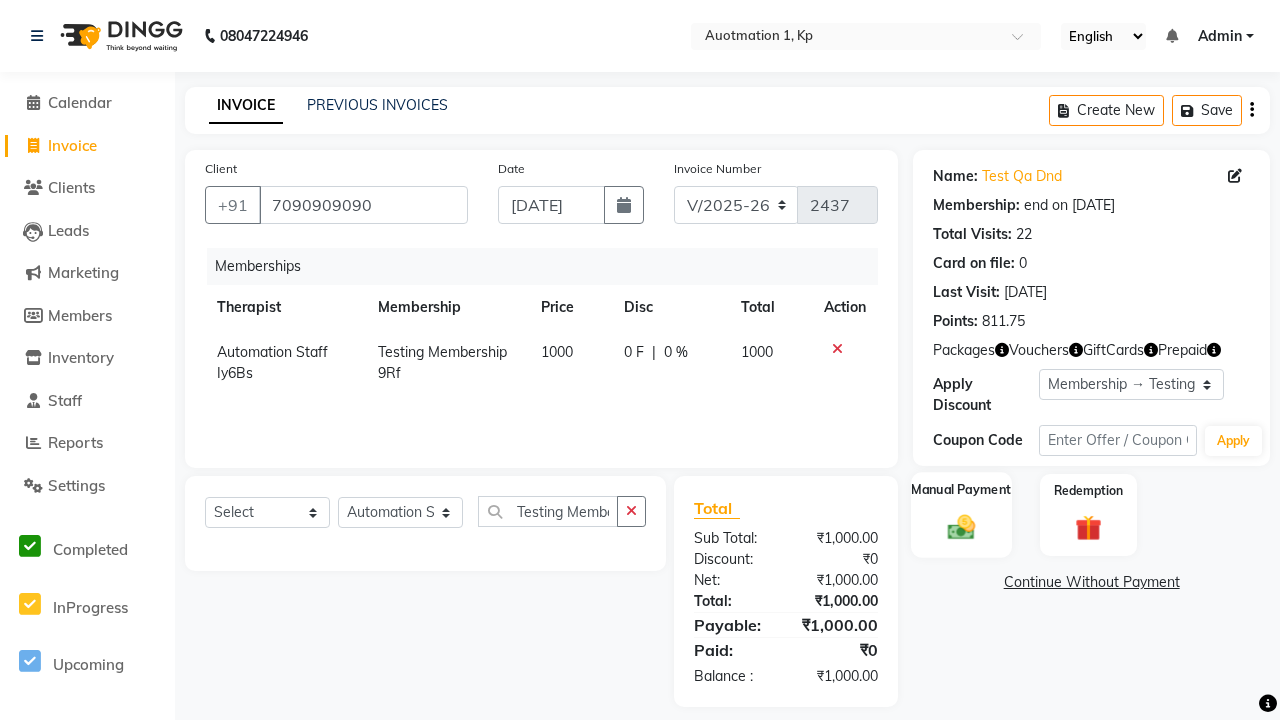 click 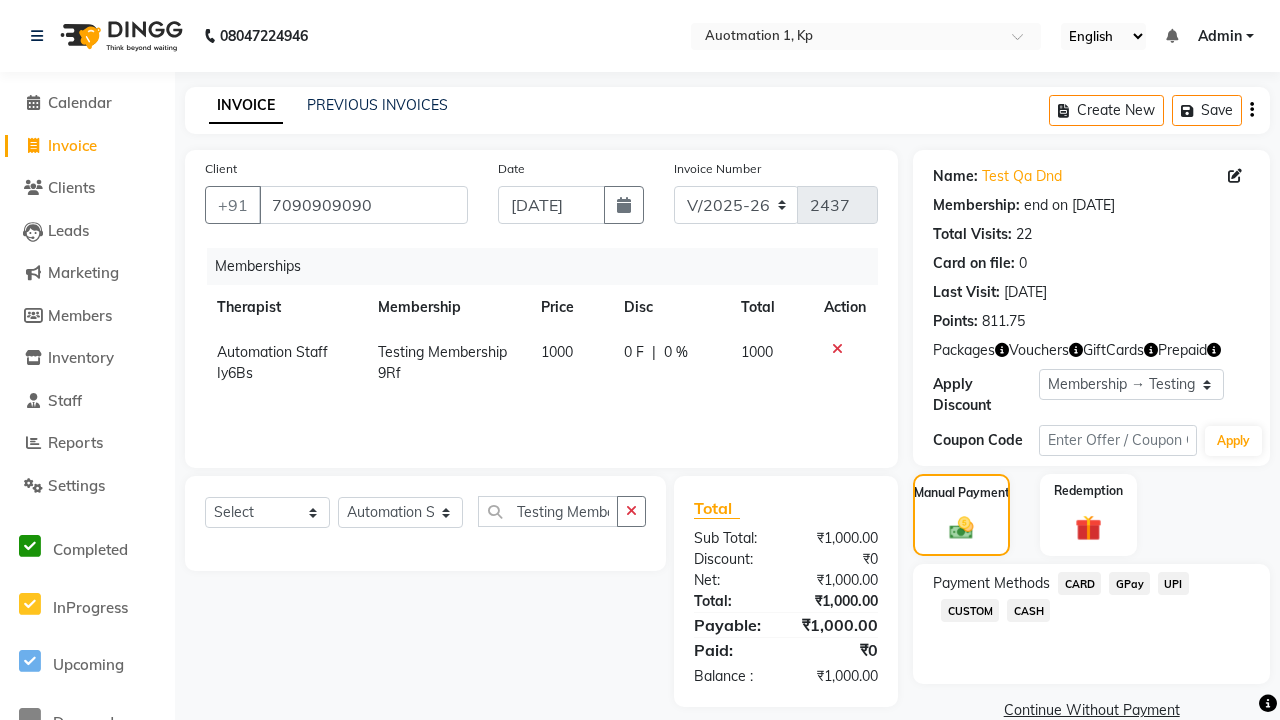 click on "CARD" 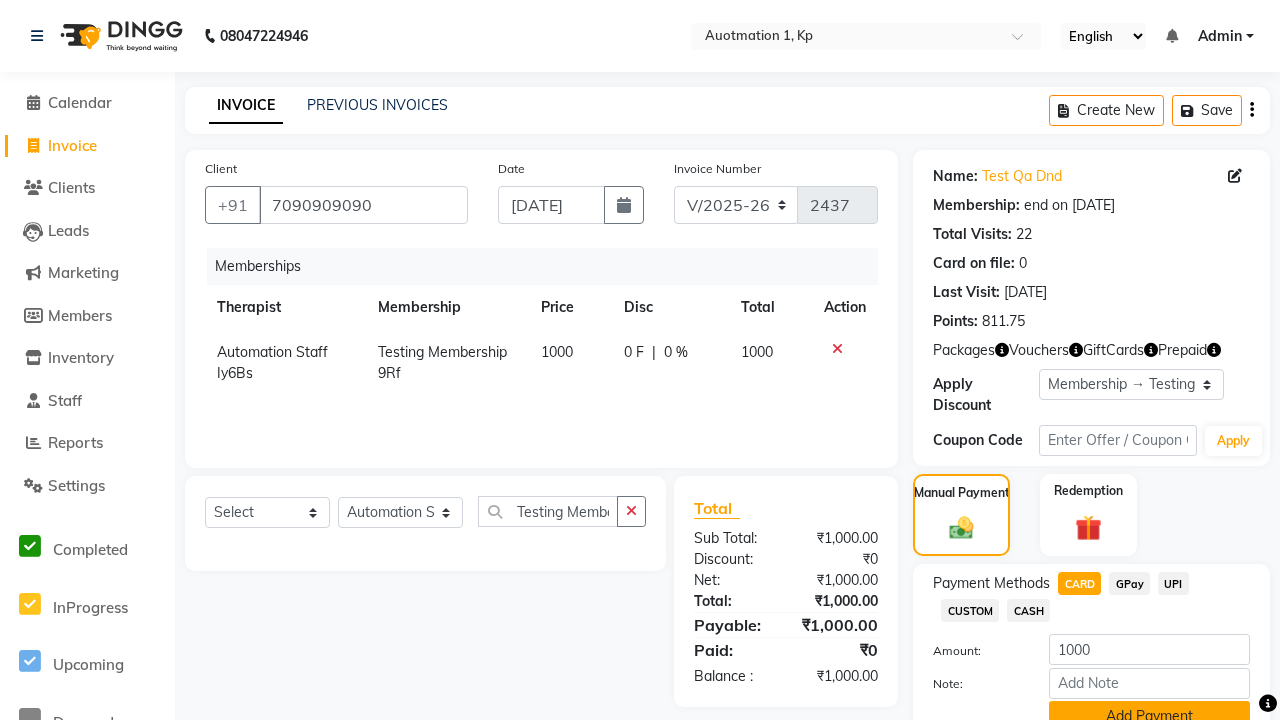 scroll, scrollTop: 12, scrollLeft: 0, axis: vertical 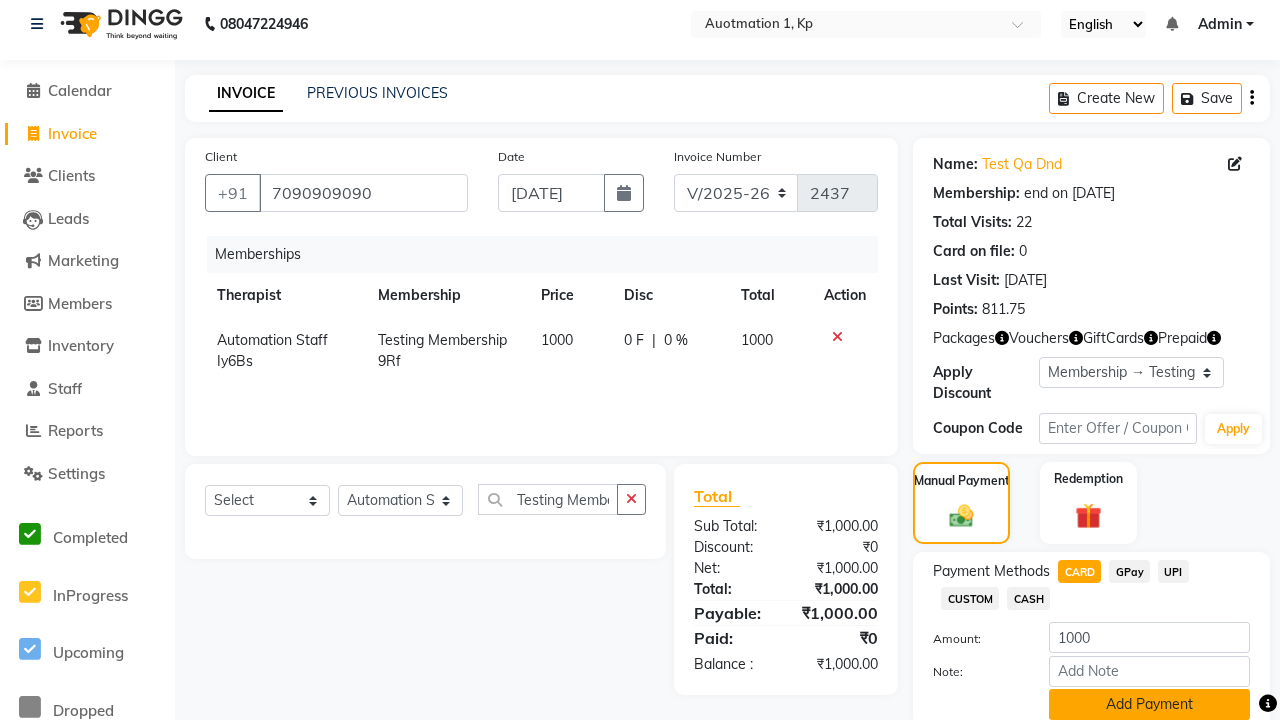 click on "Add Payment" 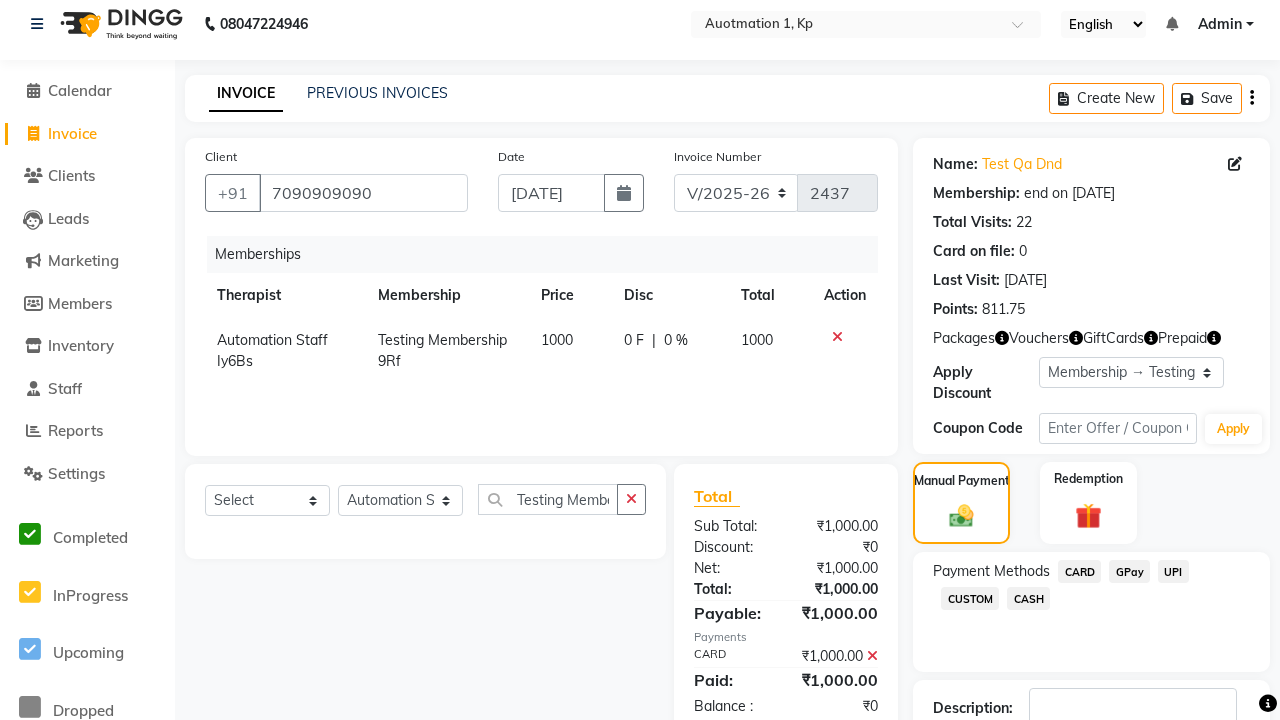 click 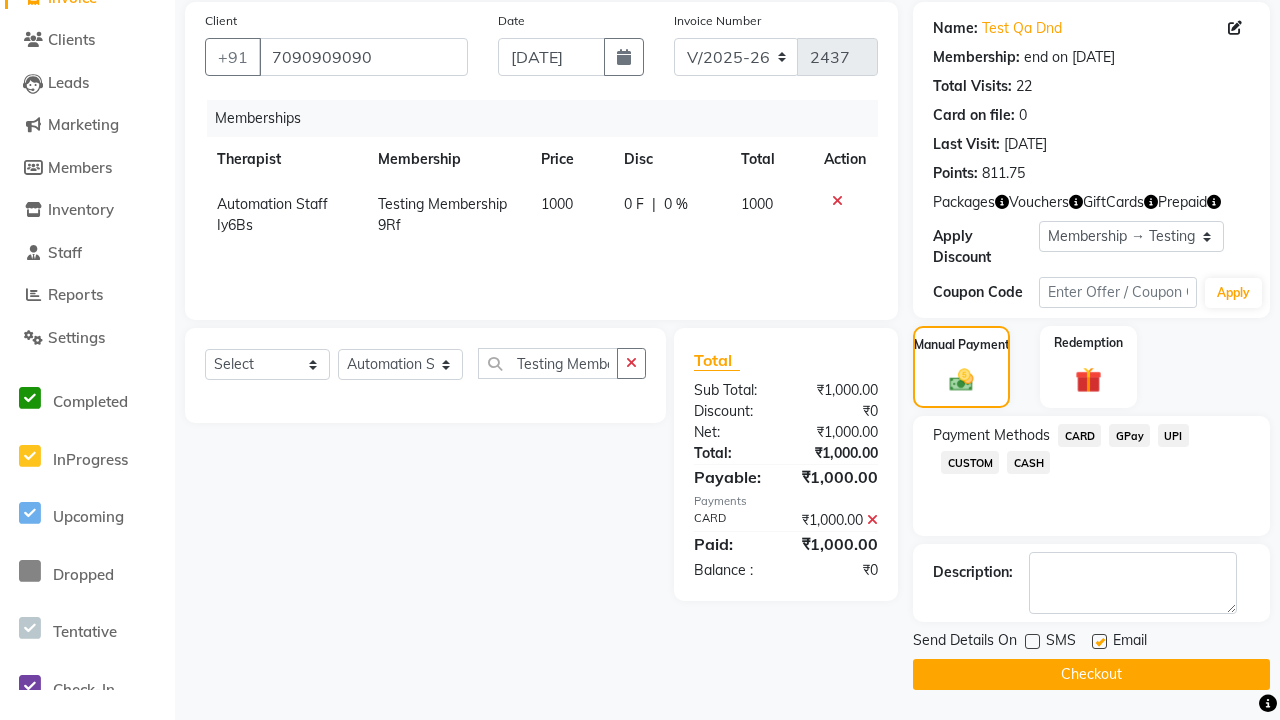 click 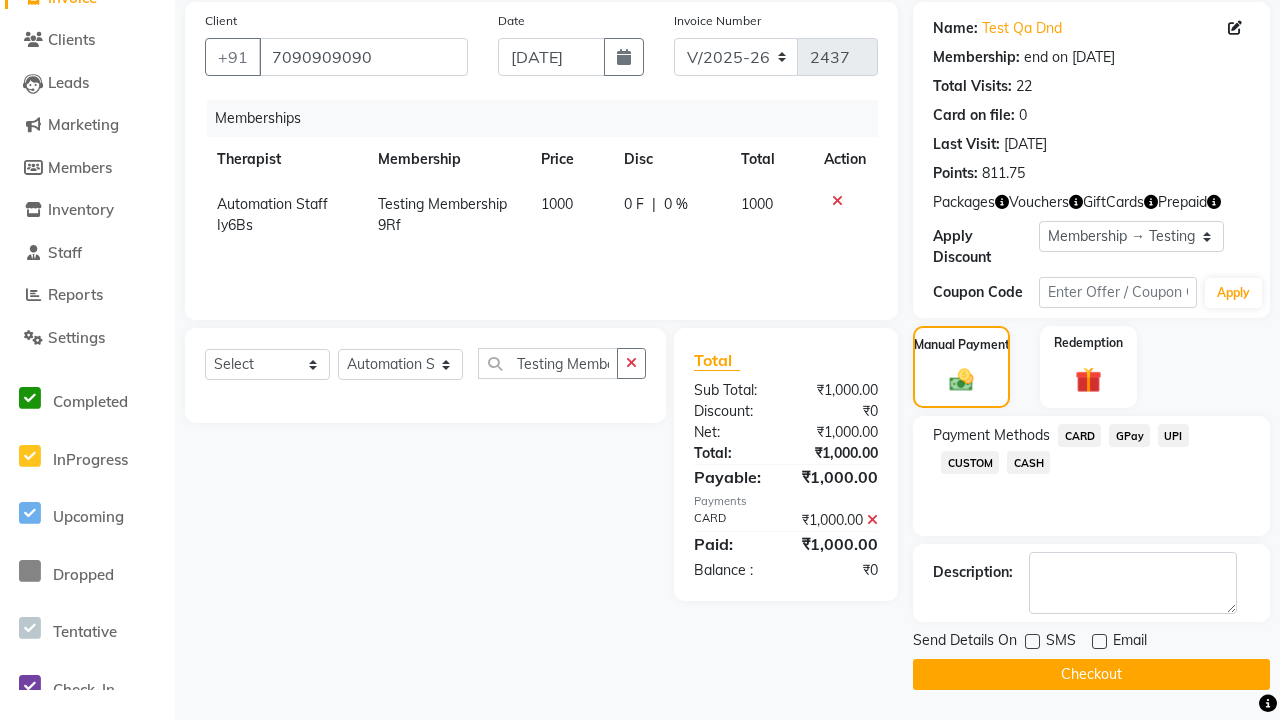 click on "Checkout" 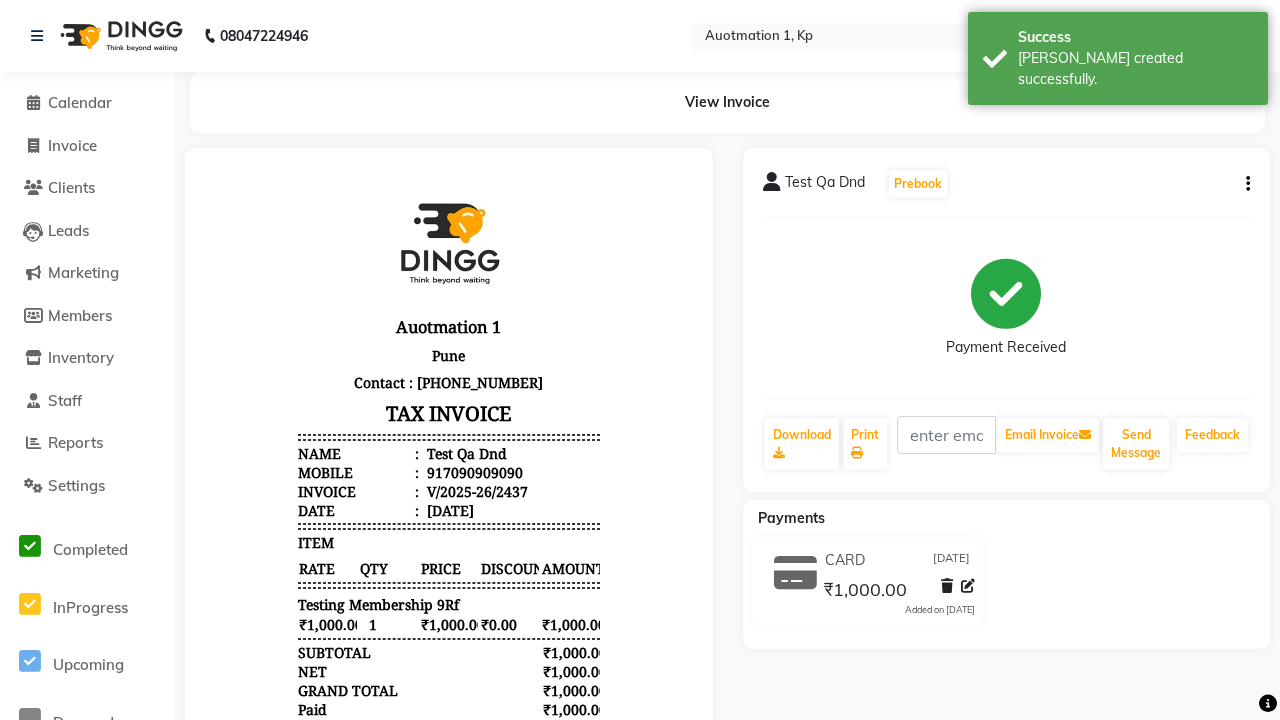 scroll, scrollTop: 0, scrollLeft: 0, axis: both 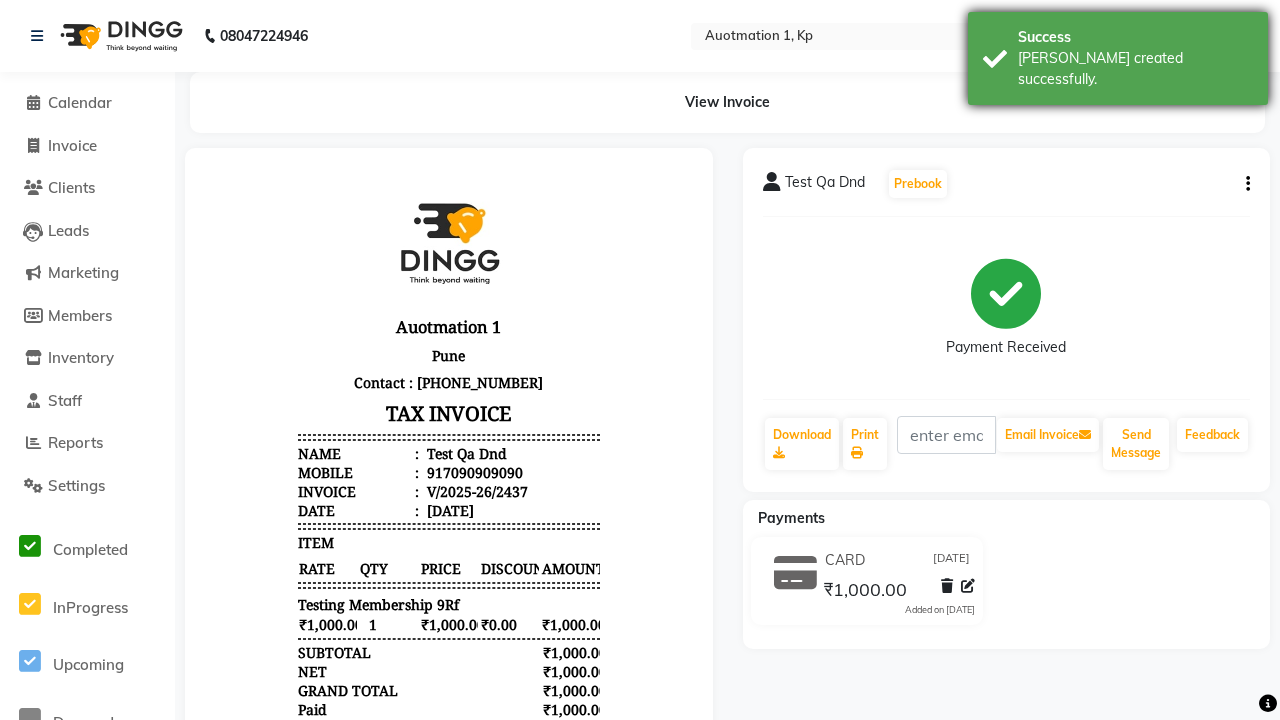 click on "[PERSON_NAME] created successfully." at bounding box center (1135, 69) 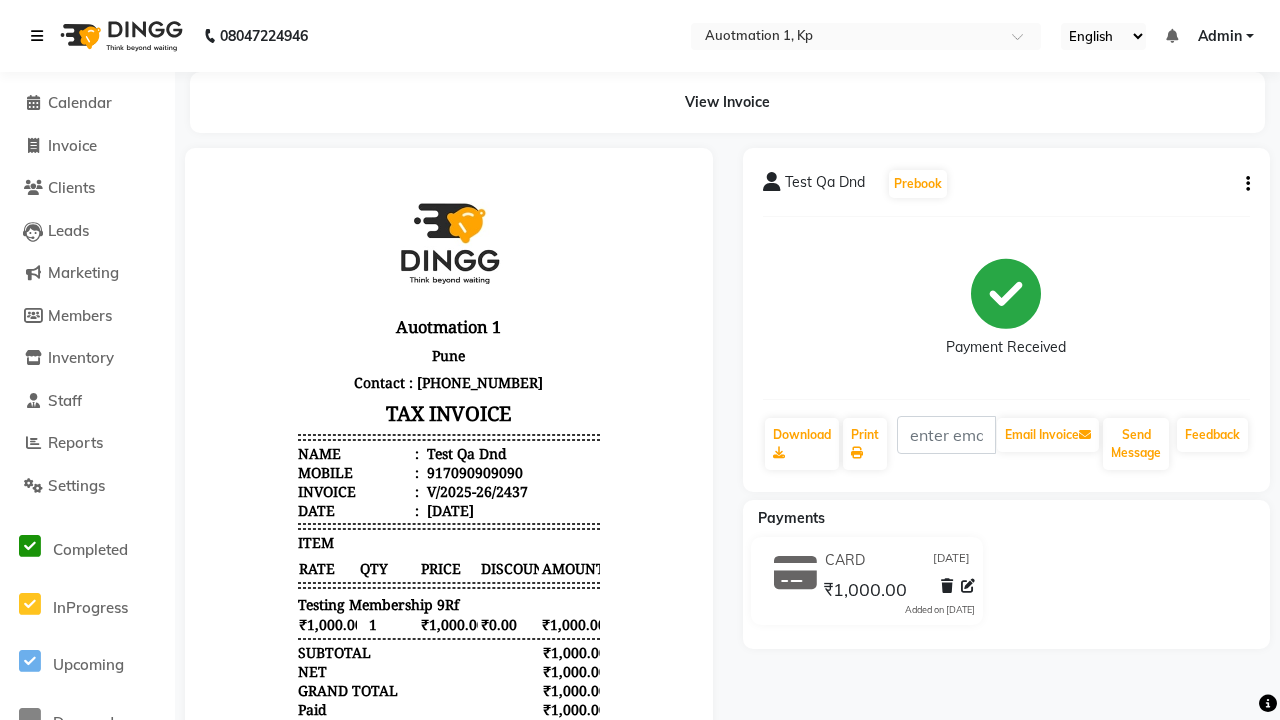 click at bounding box center (37, 36) 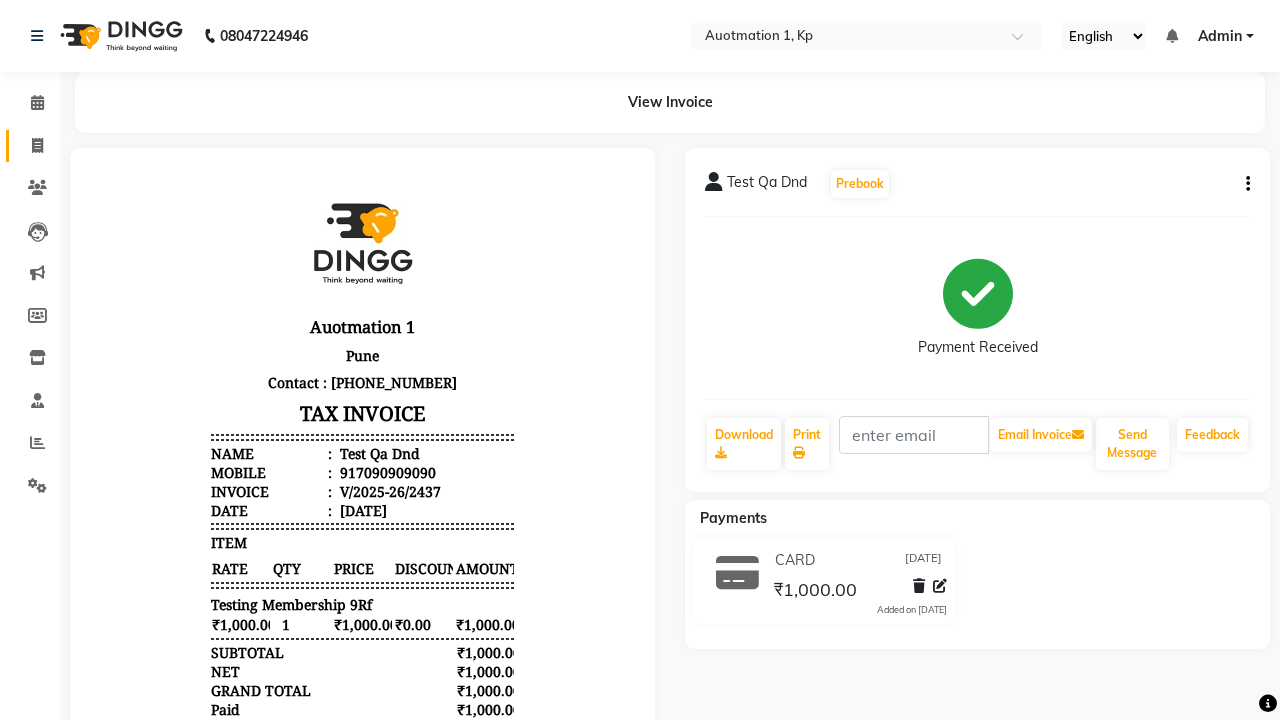 click 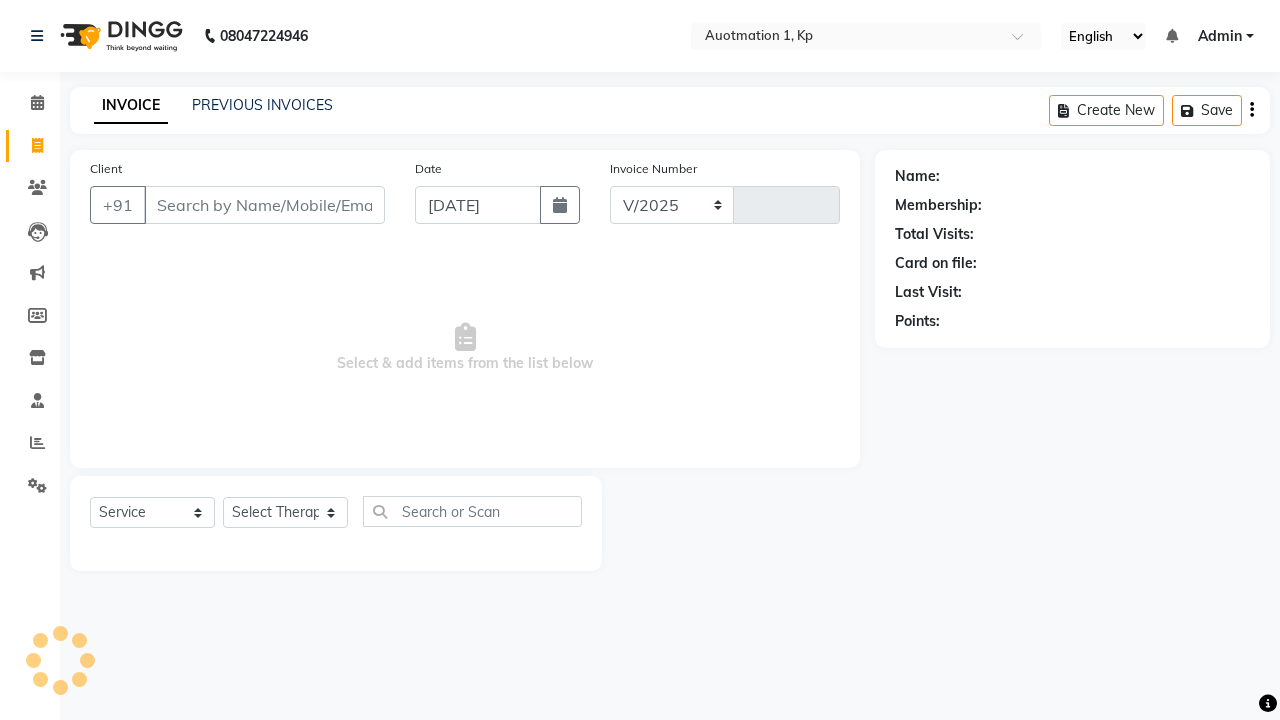 select on "150" 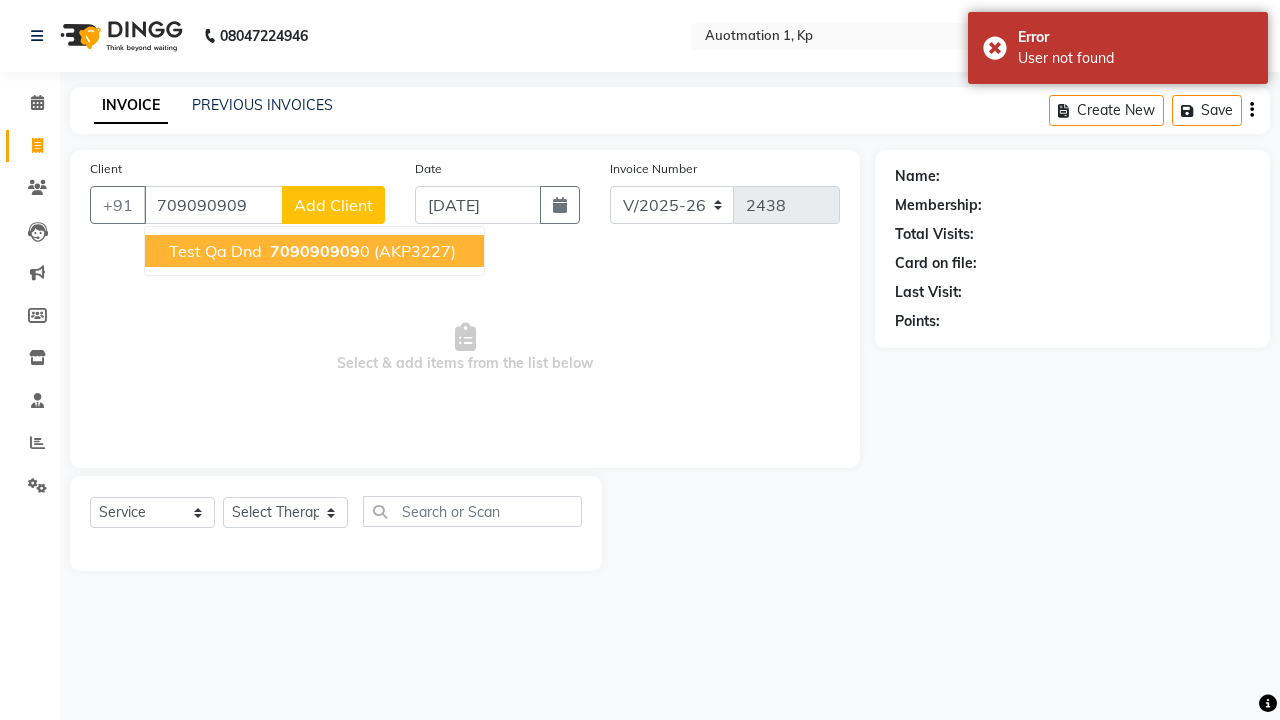 click on "709090909" at bounding box center [315, 251] 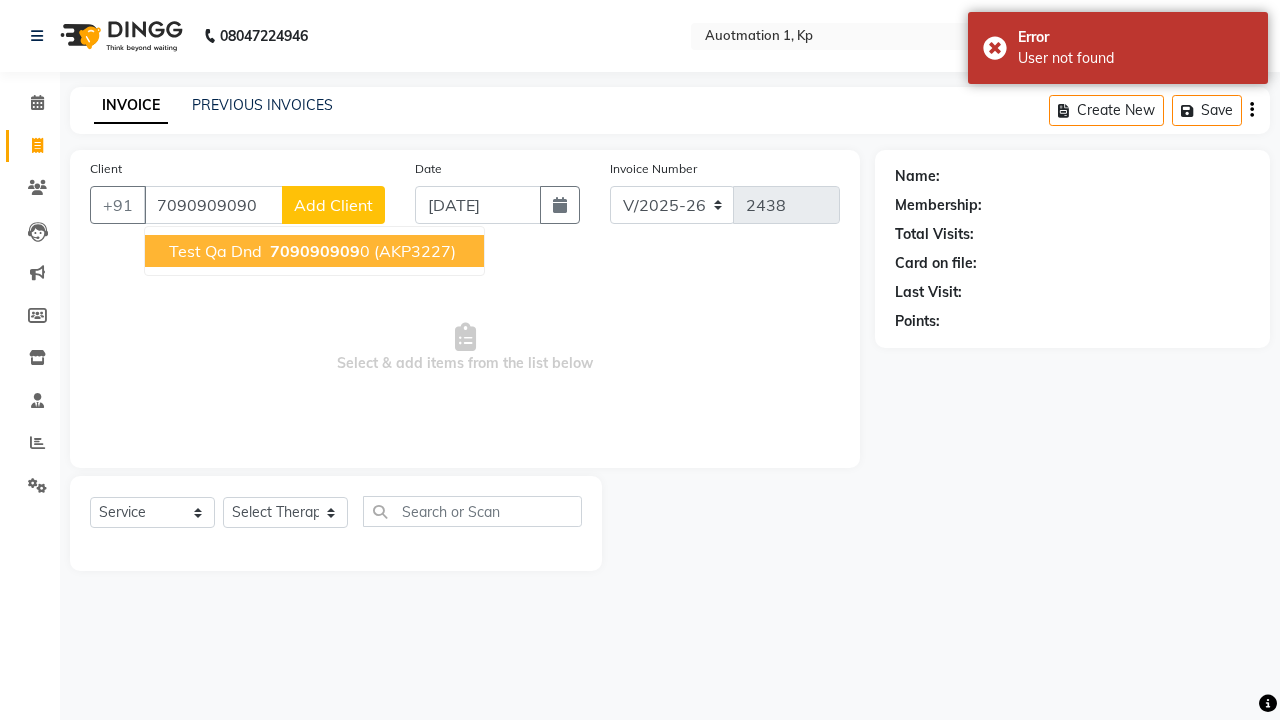 type on "7090909090" 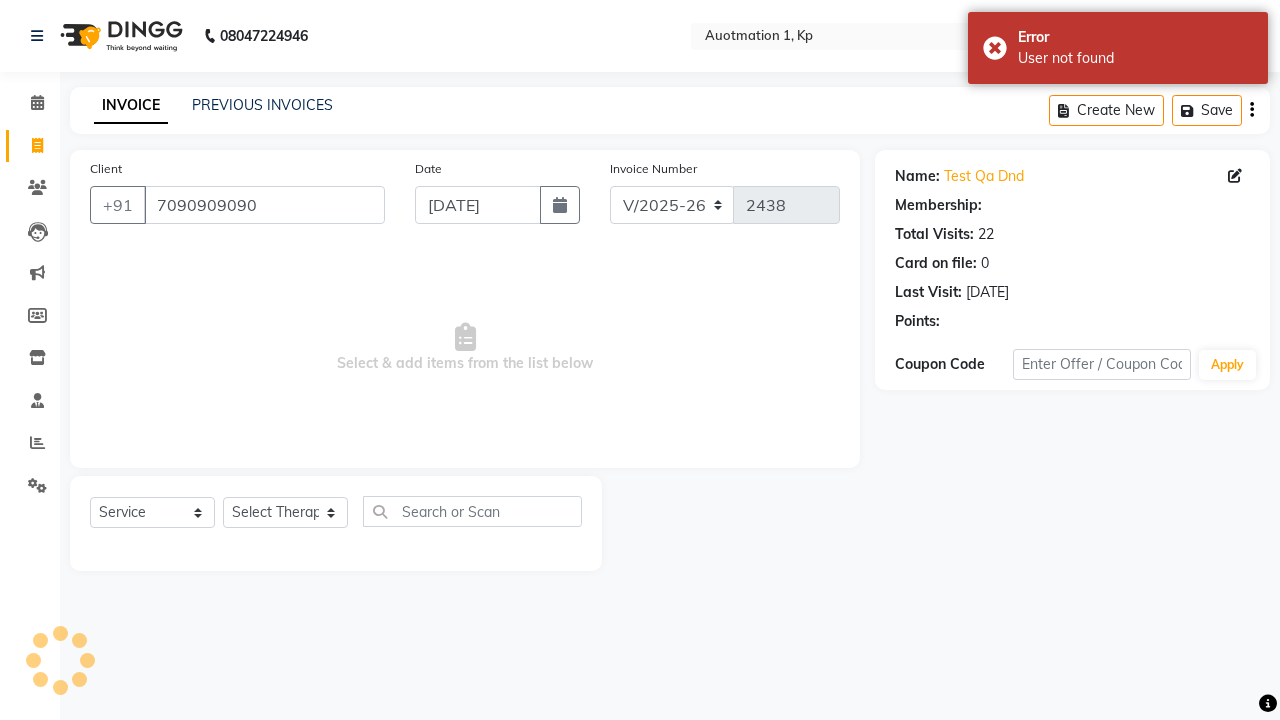 select on "1: Object" 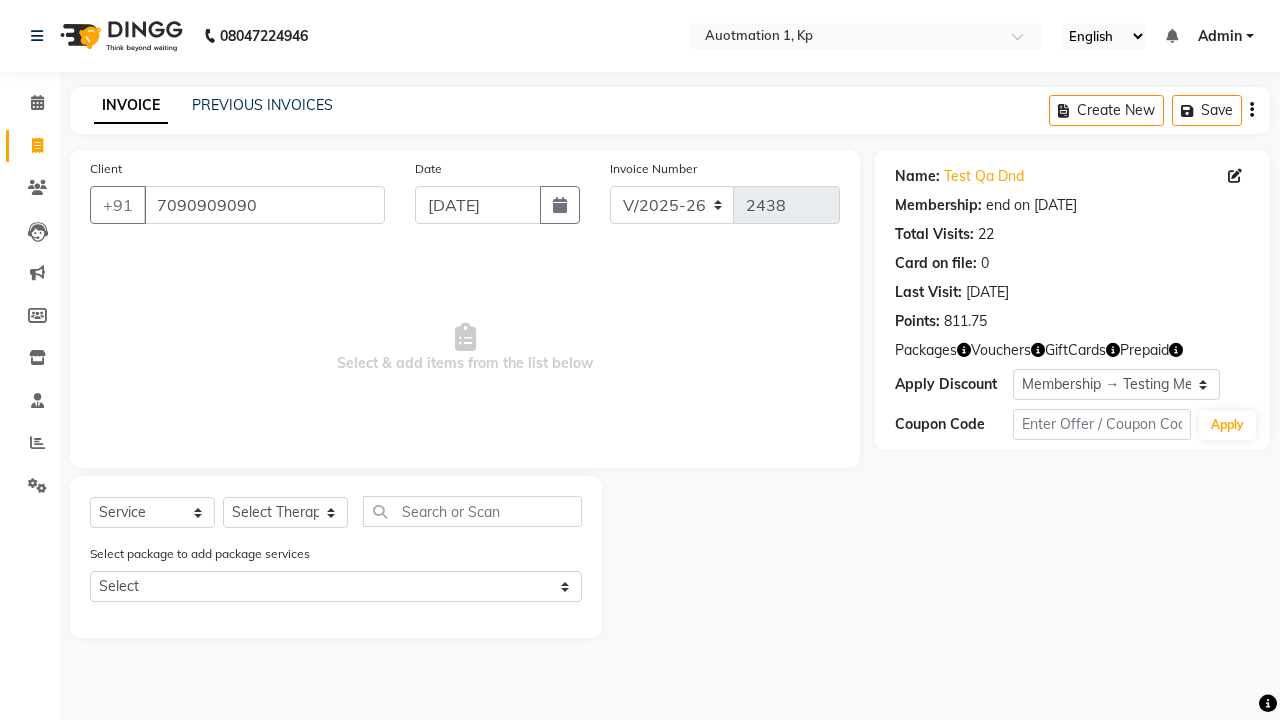 click on "Admin" at bounding box center (1220, 36) 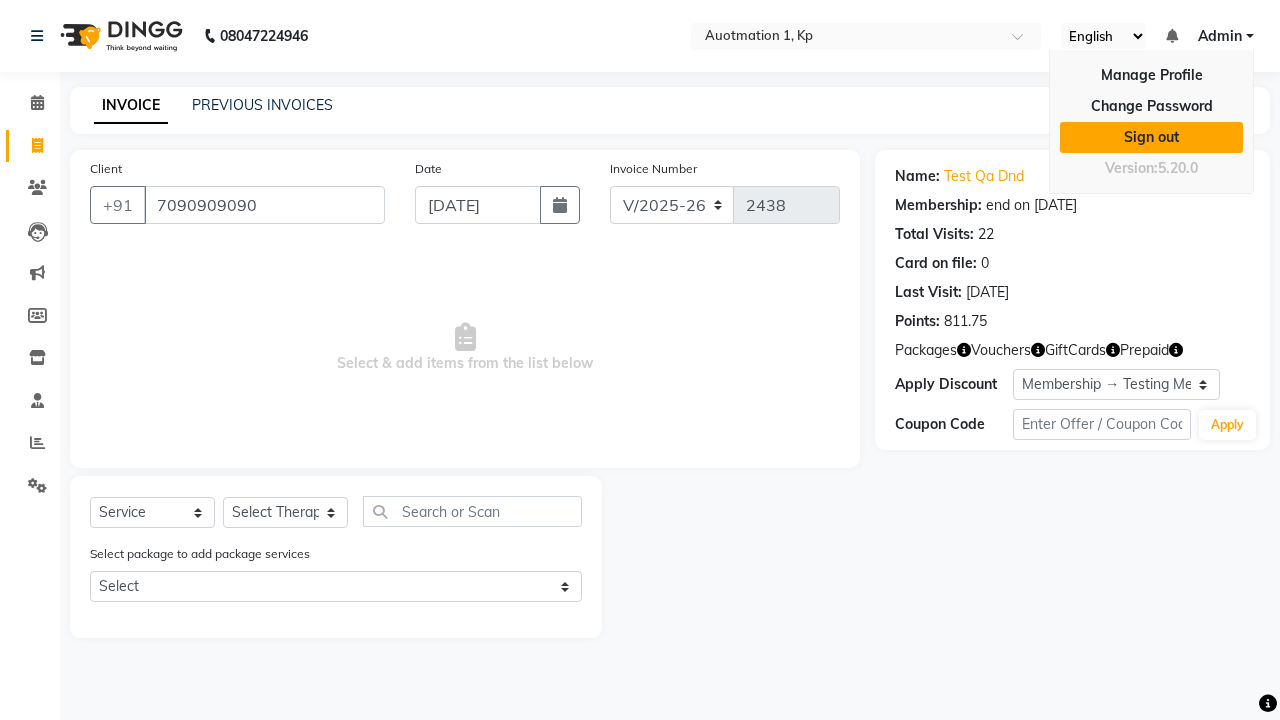 click on "Sign out" at bounding box center (1151, 137) 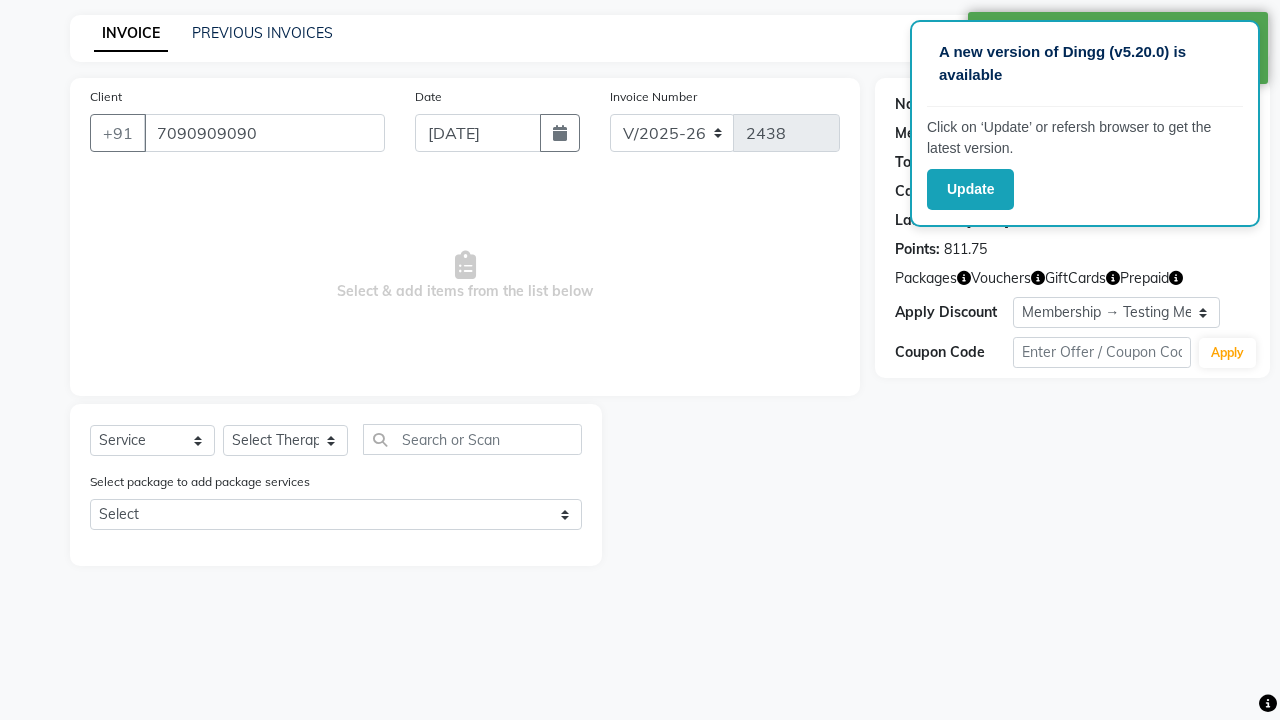 select on "5421" 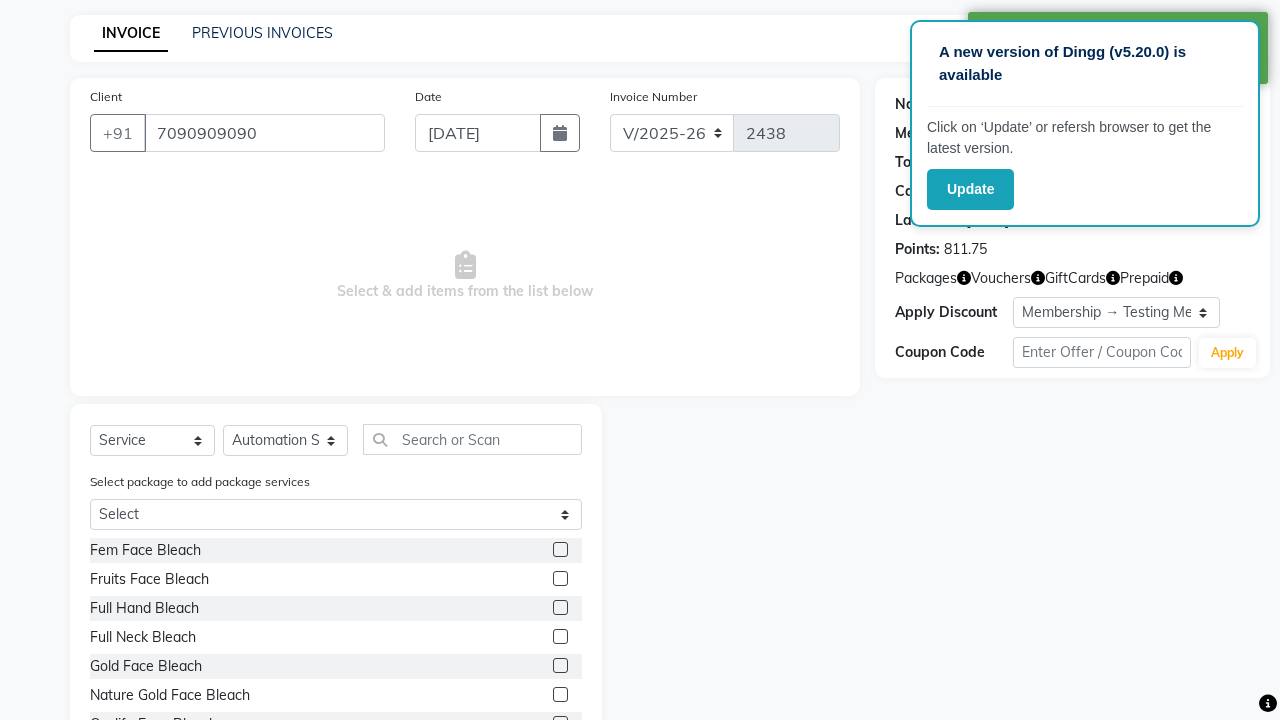 click 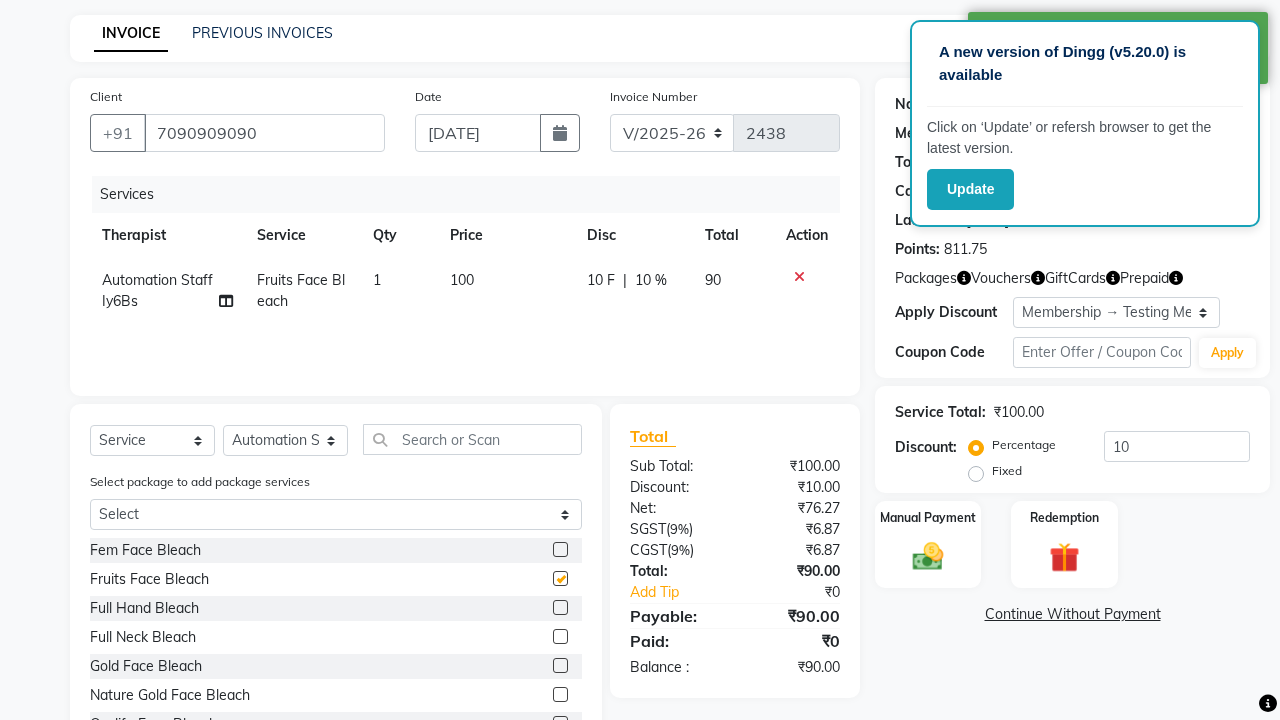 checkbox on "false" 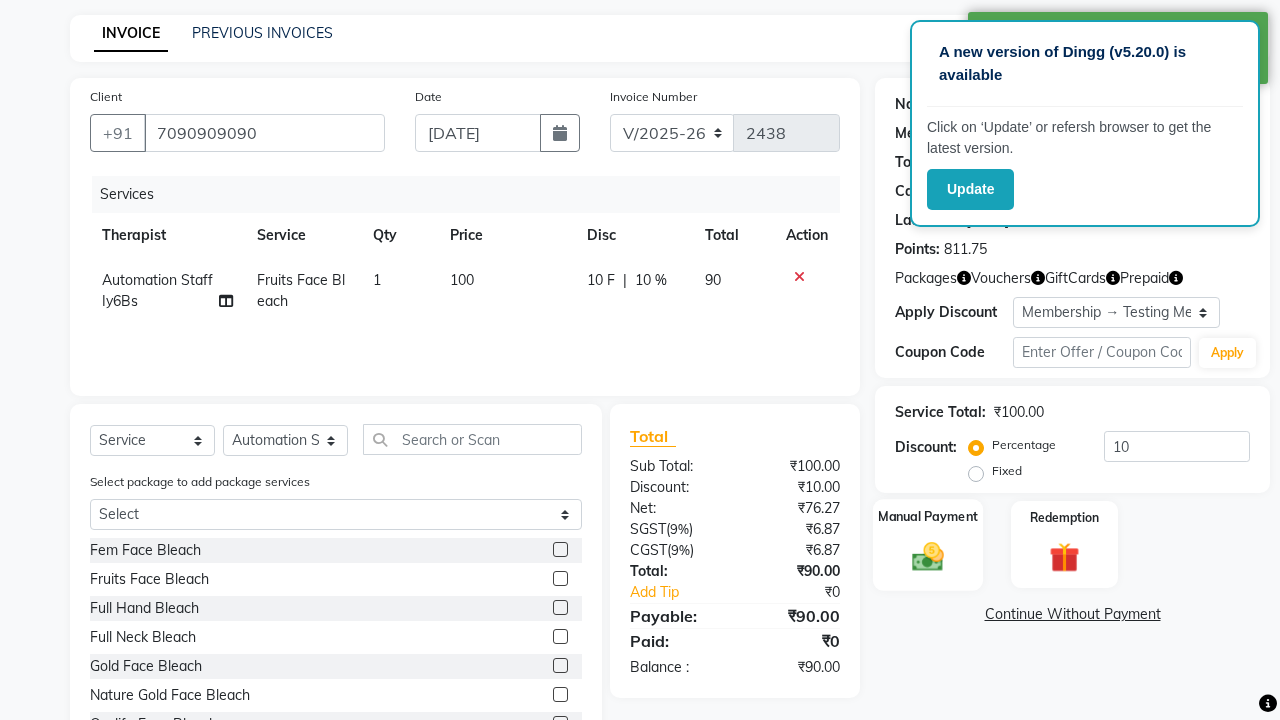 click 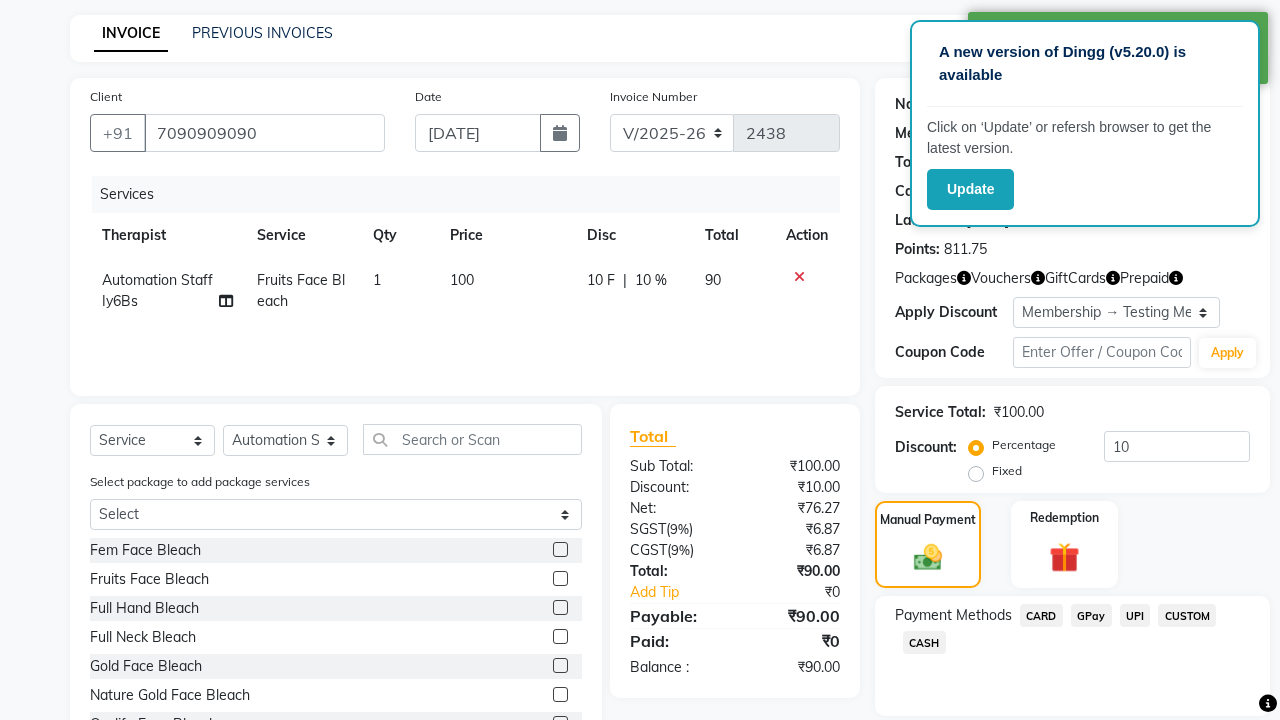 click on "CARD" 